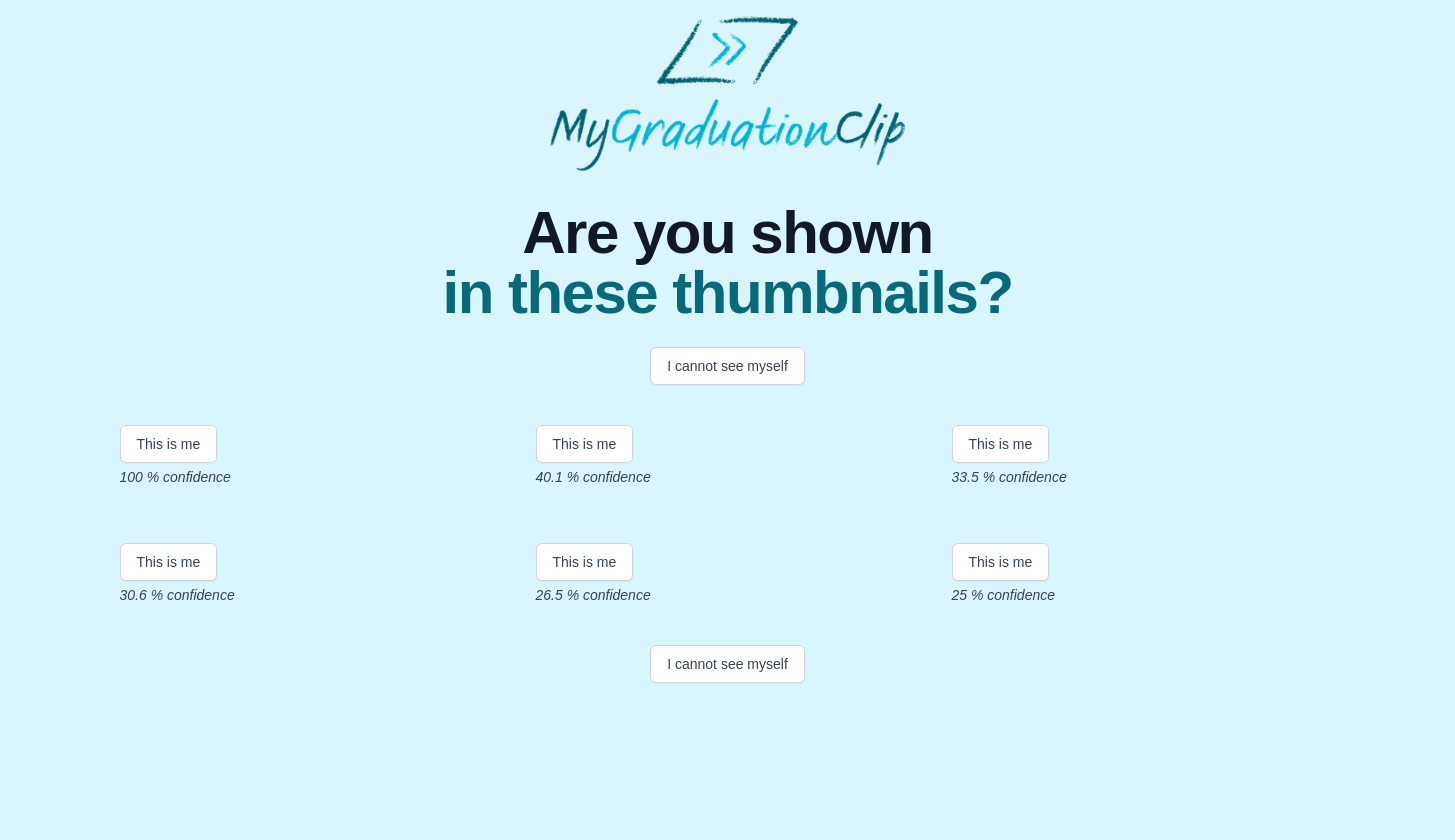 scroll, scrollTop: 298, scrollLeft: 0, axis: vertical 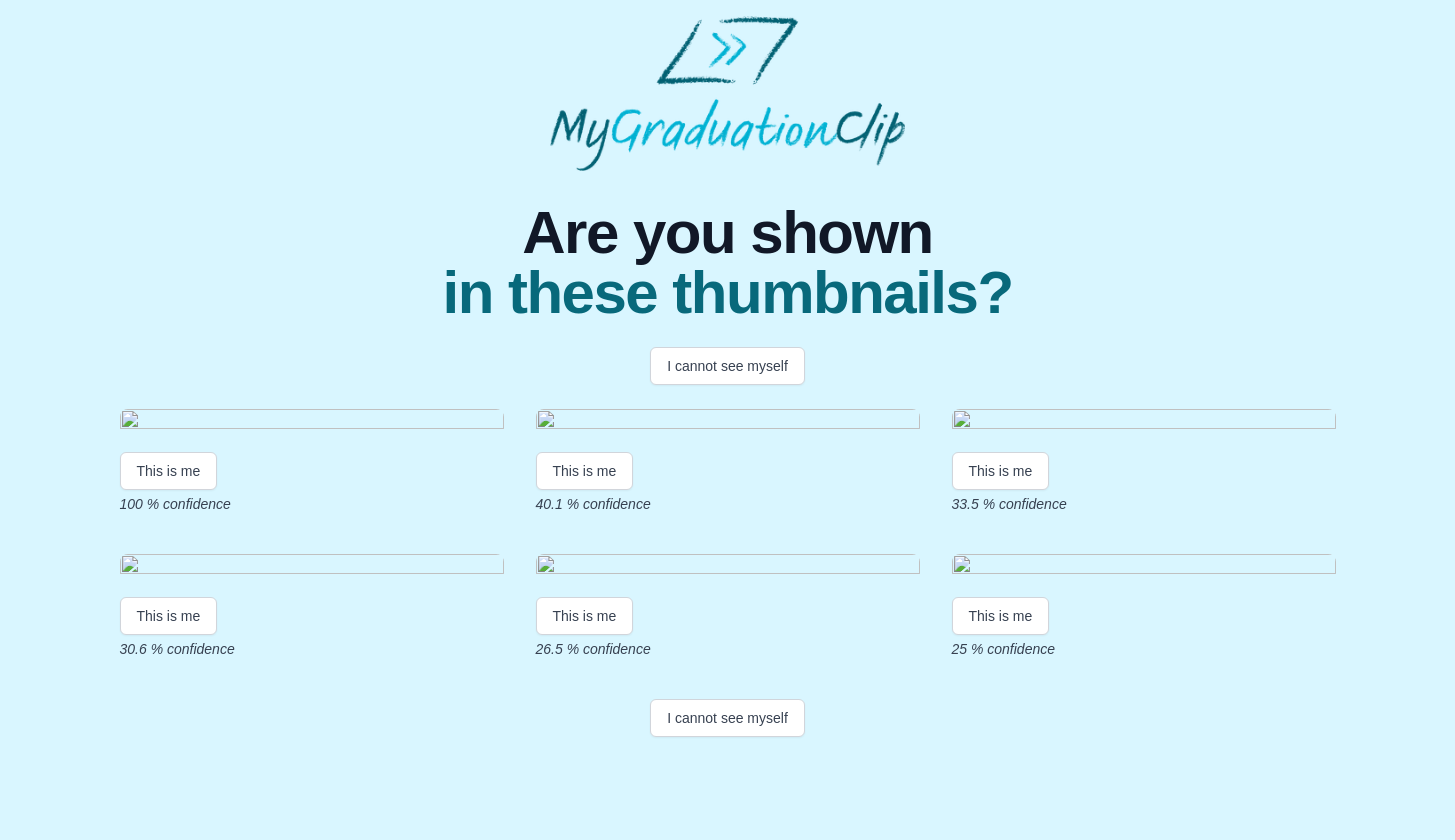 click at bounding box center (312, 422) 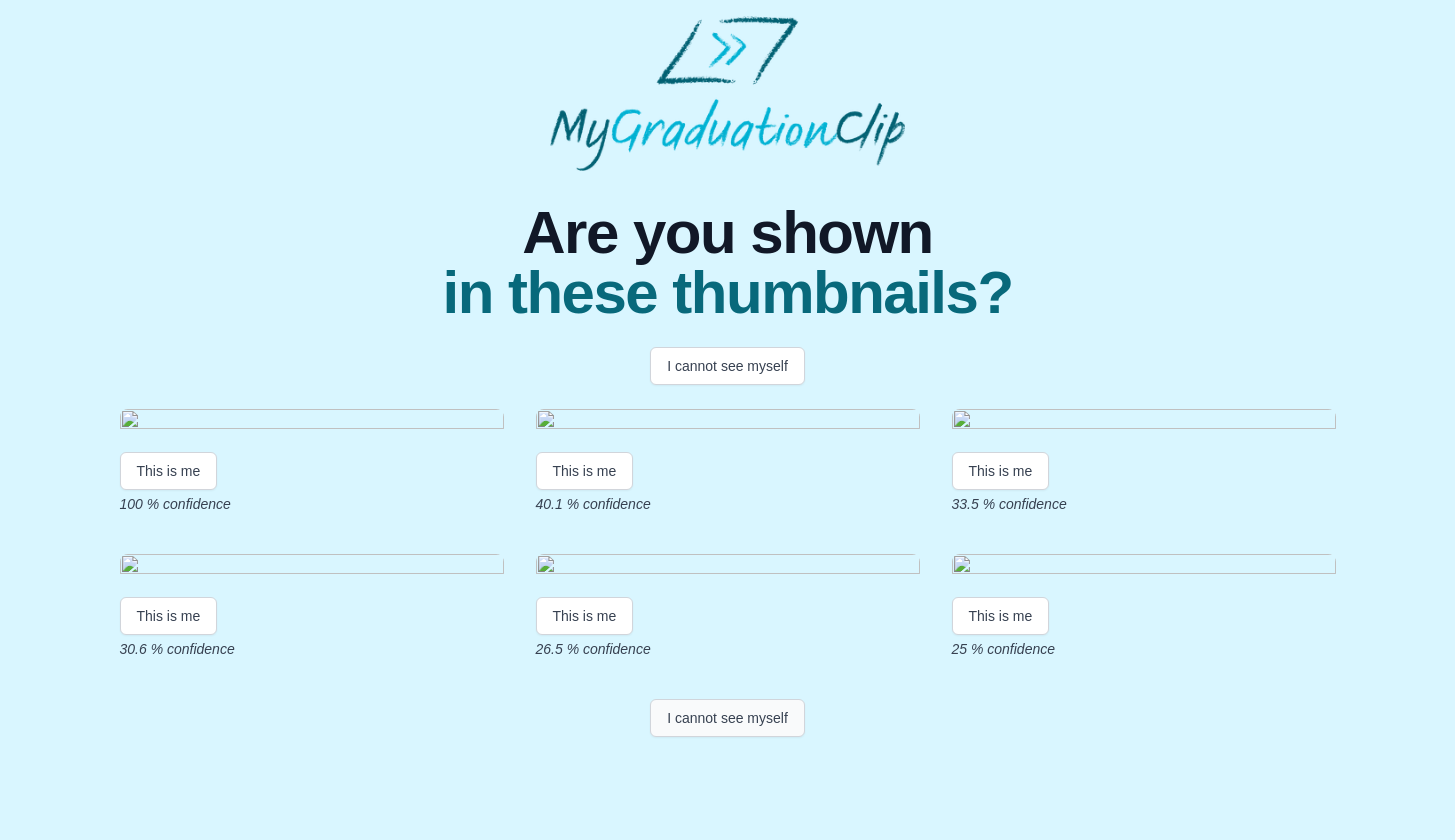 click on "I cannot see myself" at bounding box center [727, 718] 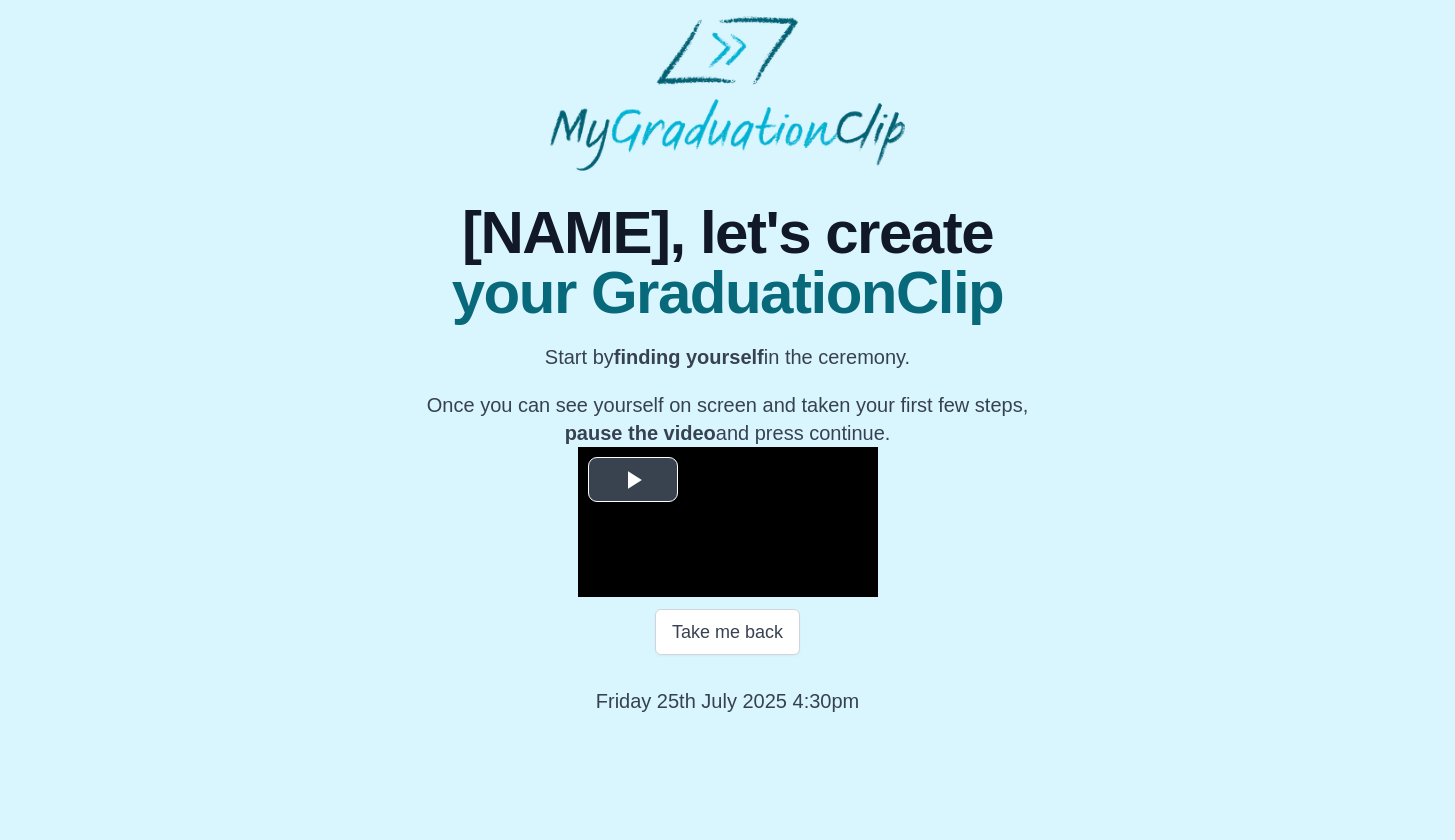 click at bounding box center (633, 479) 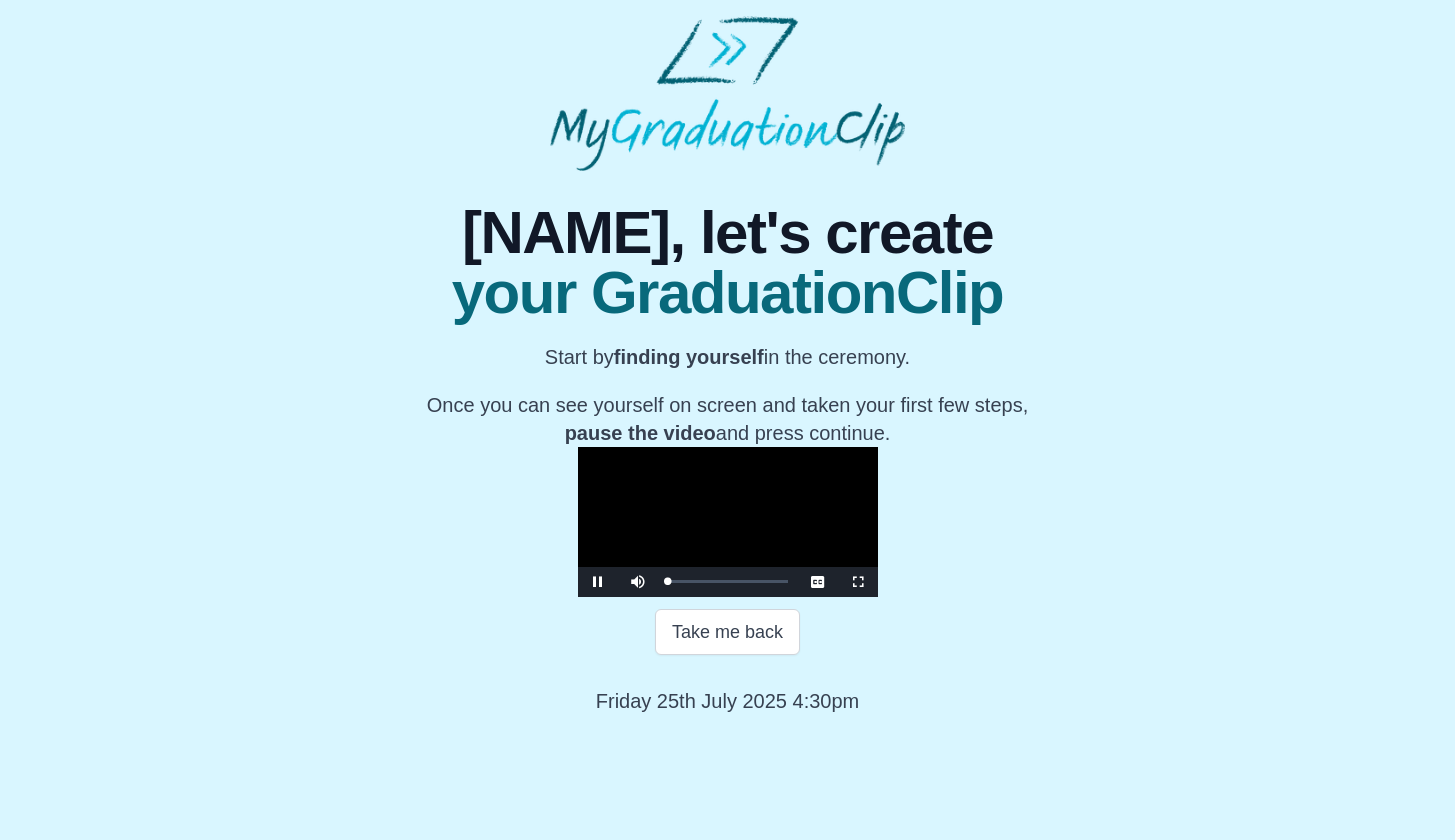scroll, scrollTop: 132, scrollLeft: 0, axis: vertical 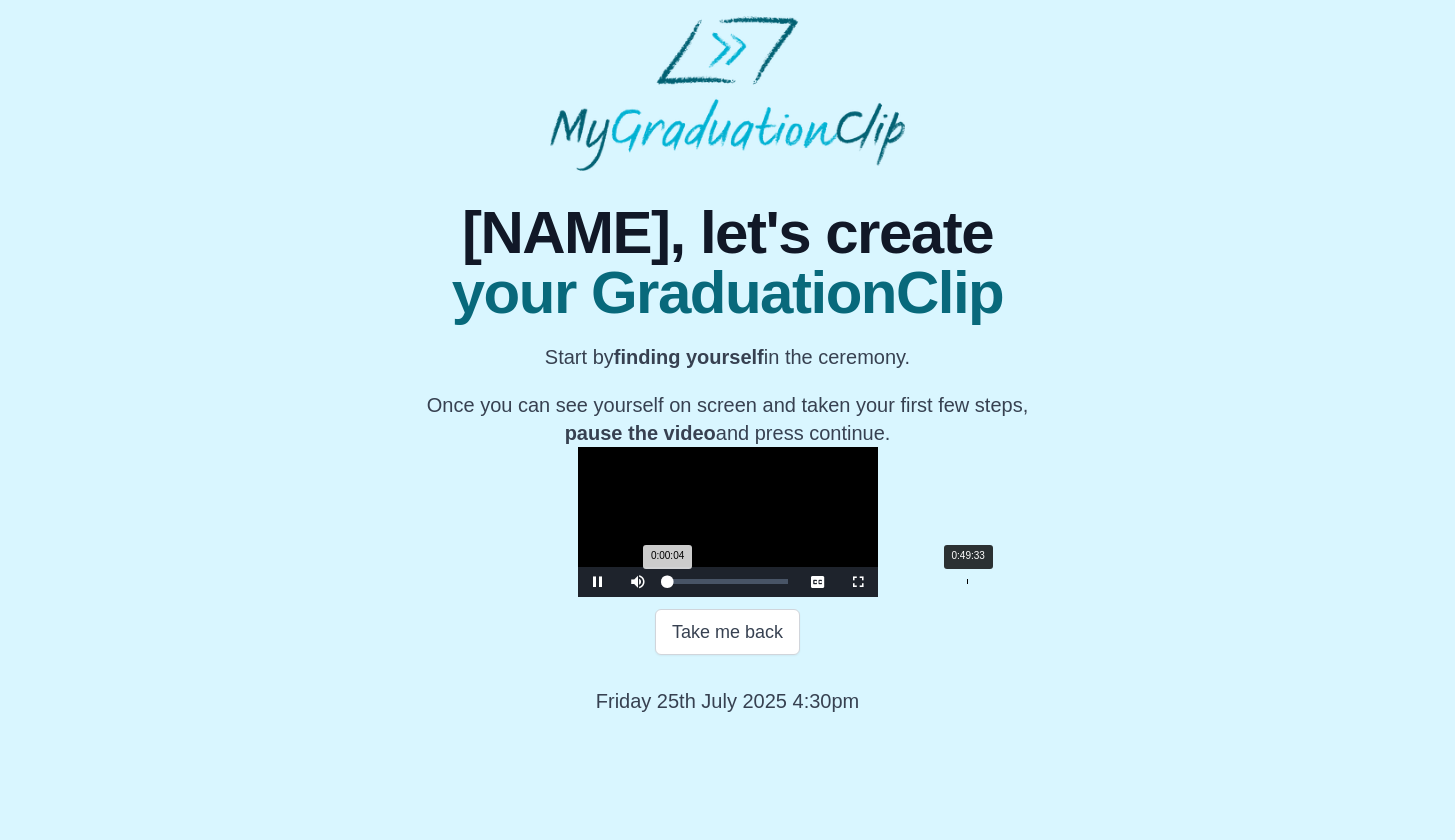 click on "Loaded : 0% 0:49:33 0:00:04 Progress : 0%" at bounding box center (728, 582) 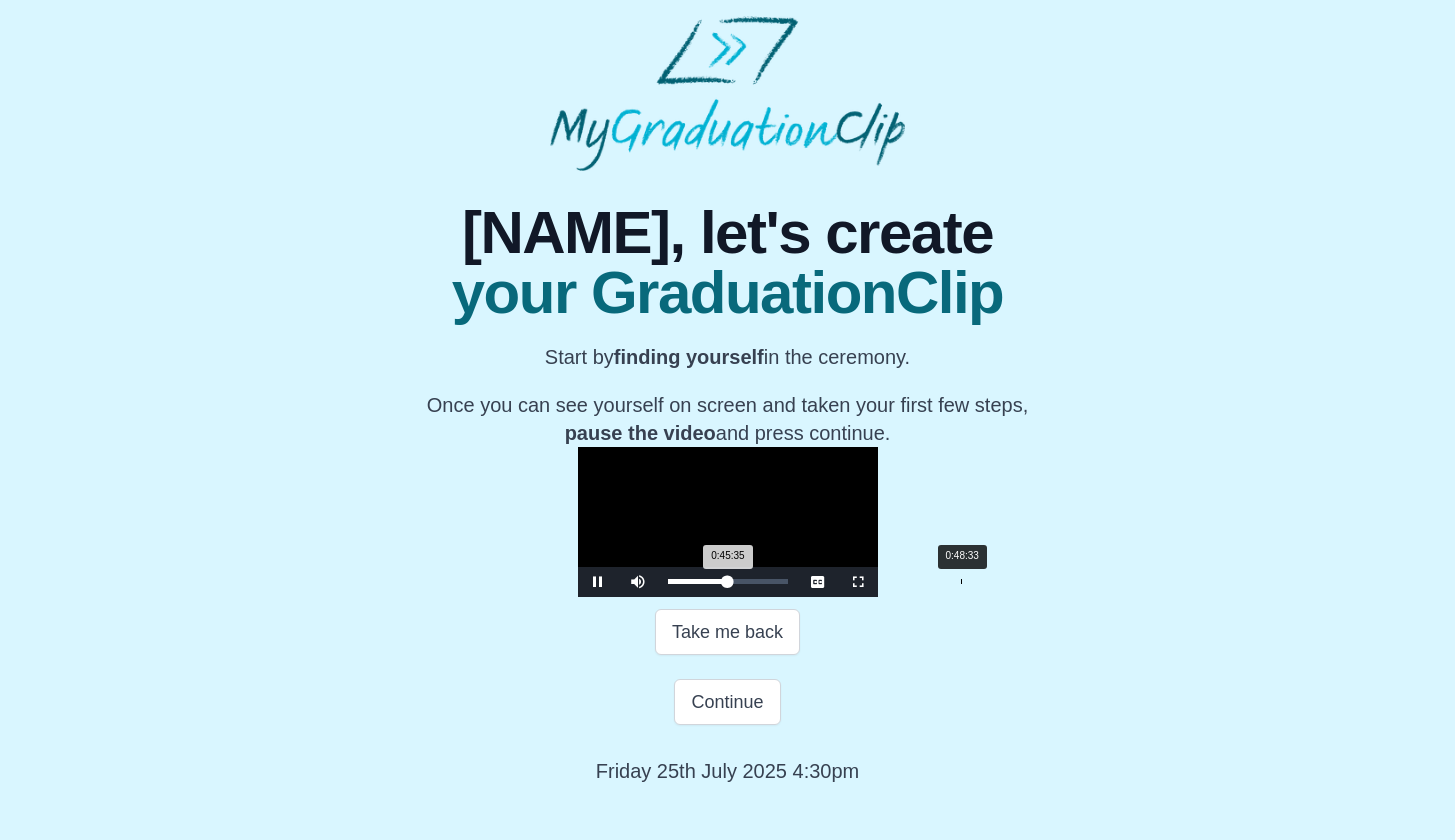 click on "Loaded : 0% 0:48:33 0:45:35 Progress : 0%" at bounding box center (728, 582) 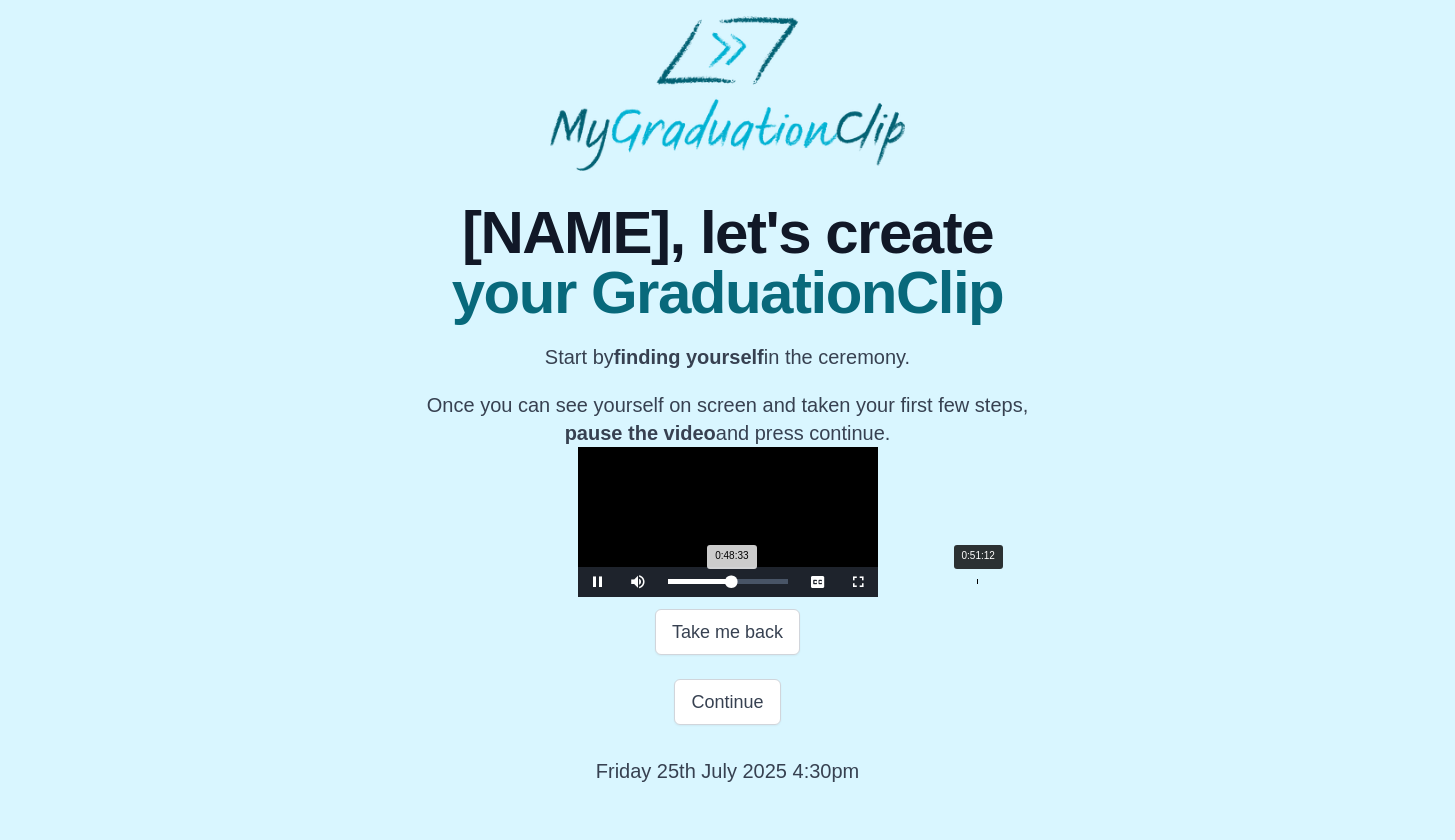 click on "0:51:12" at bounding box center [977, 581] 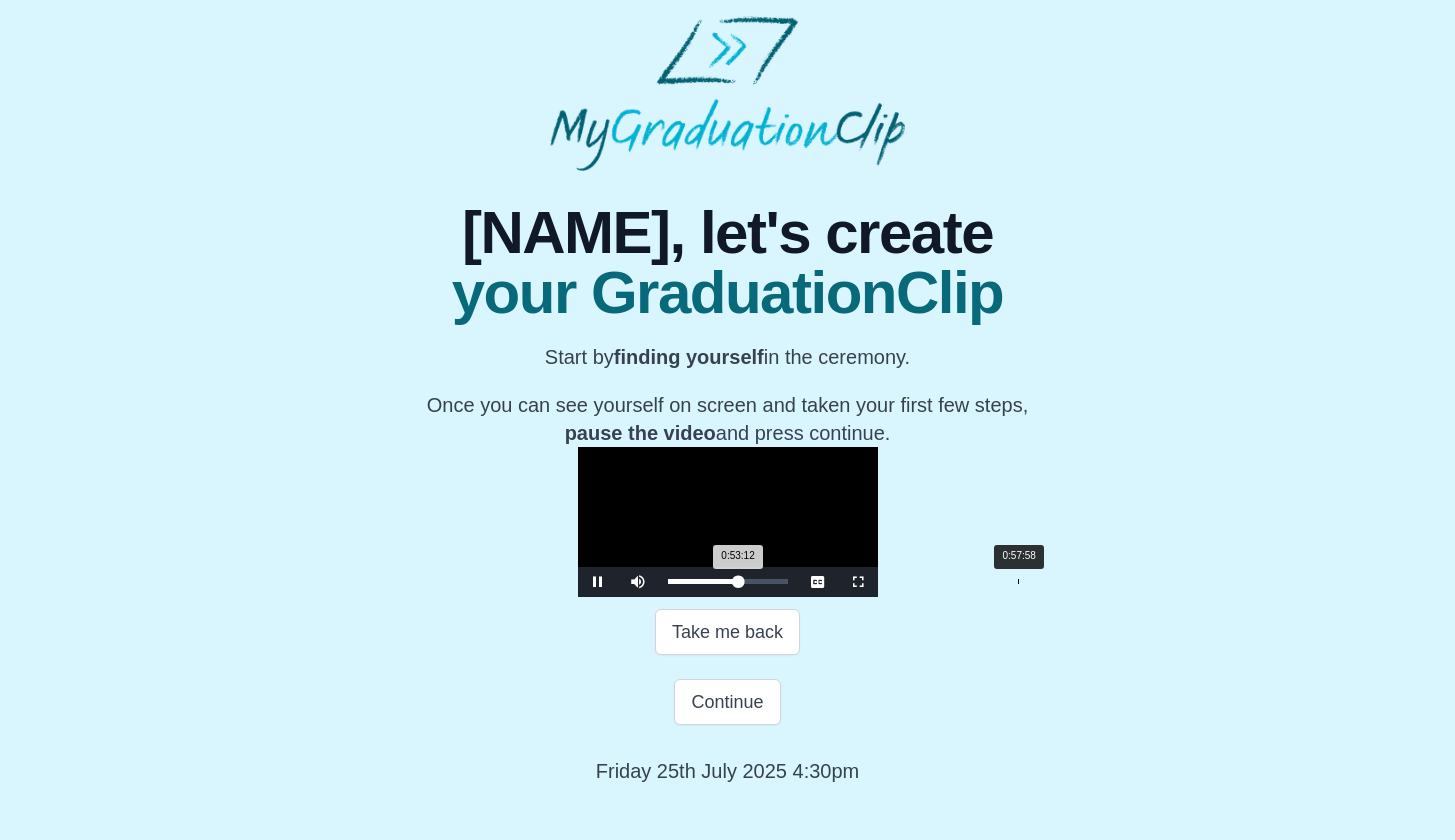 click on "0:57:58" at bounding box center (1018, 581) 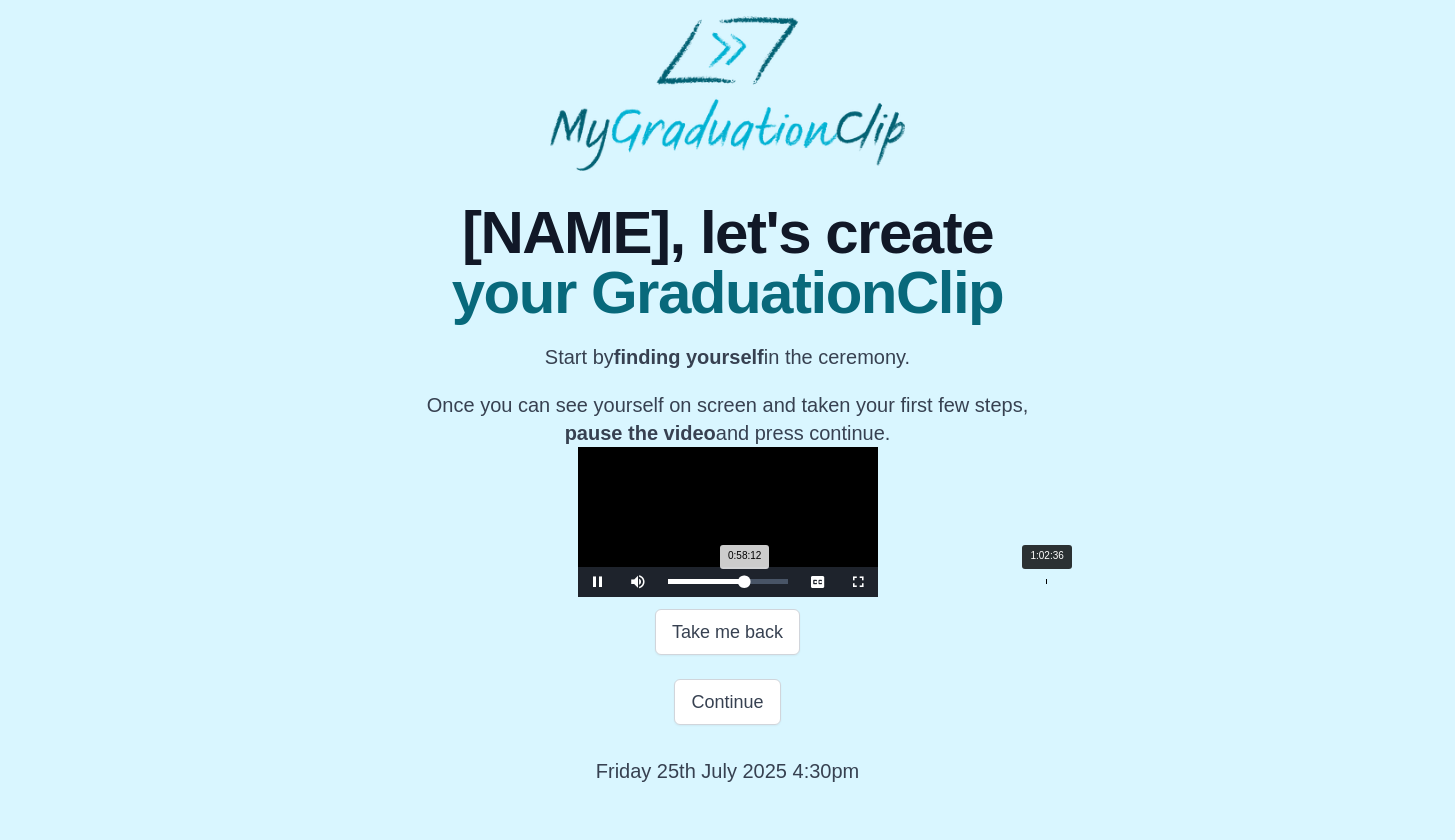 click on "1:02:36" at bounding box center (1046, 581) 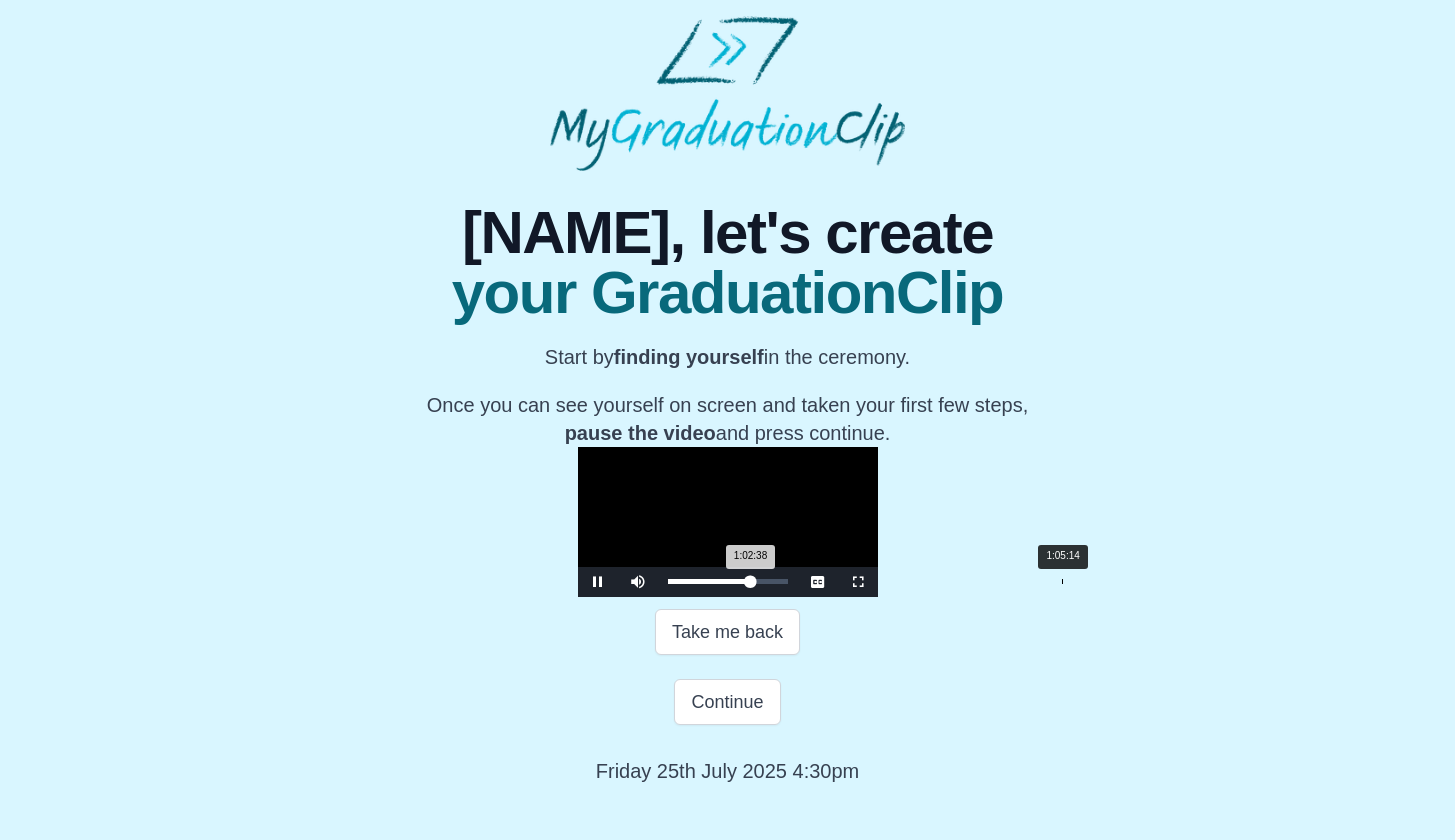 click on "Loaded : 0% 1:05:14 1:02:38 Progress : 0%" at bounding box center [728, 582] 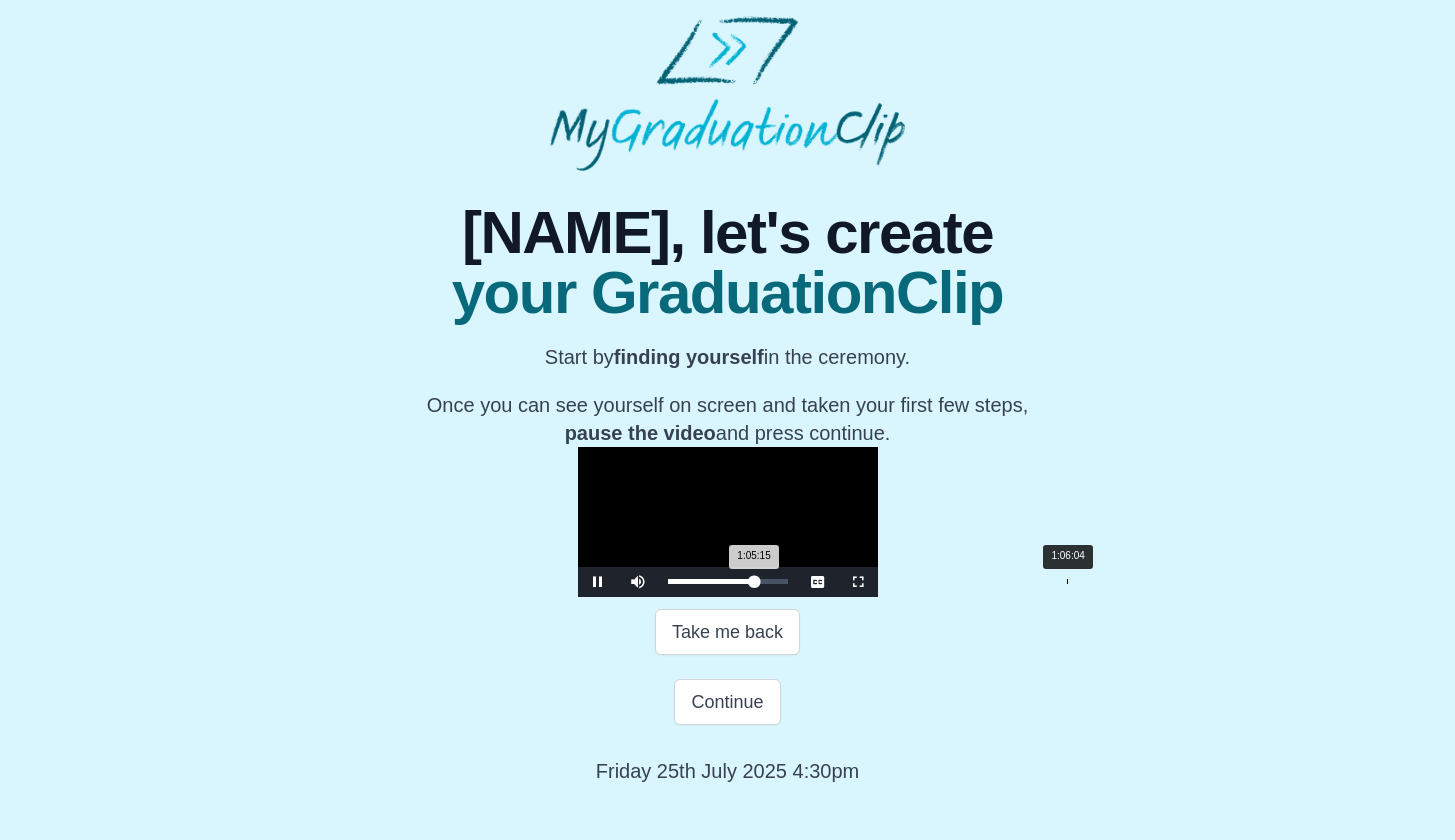 click on "Loaded : 0% 1:06:04 1:05:15 Progress : 0%" at bounding box center (728, 582) 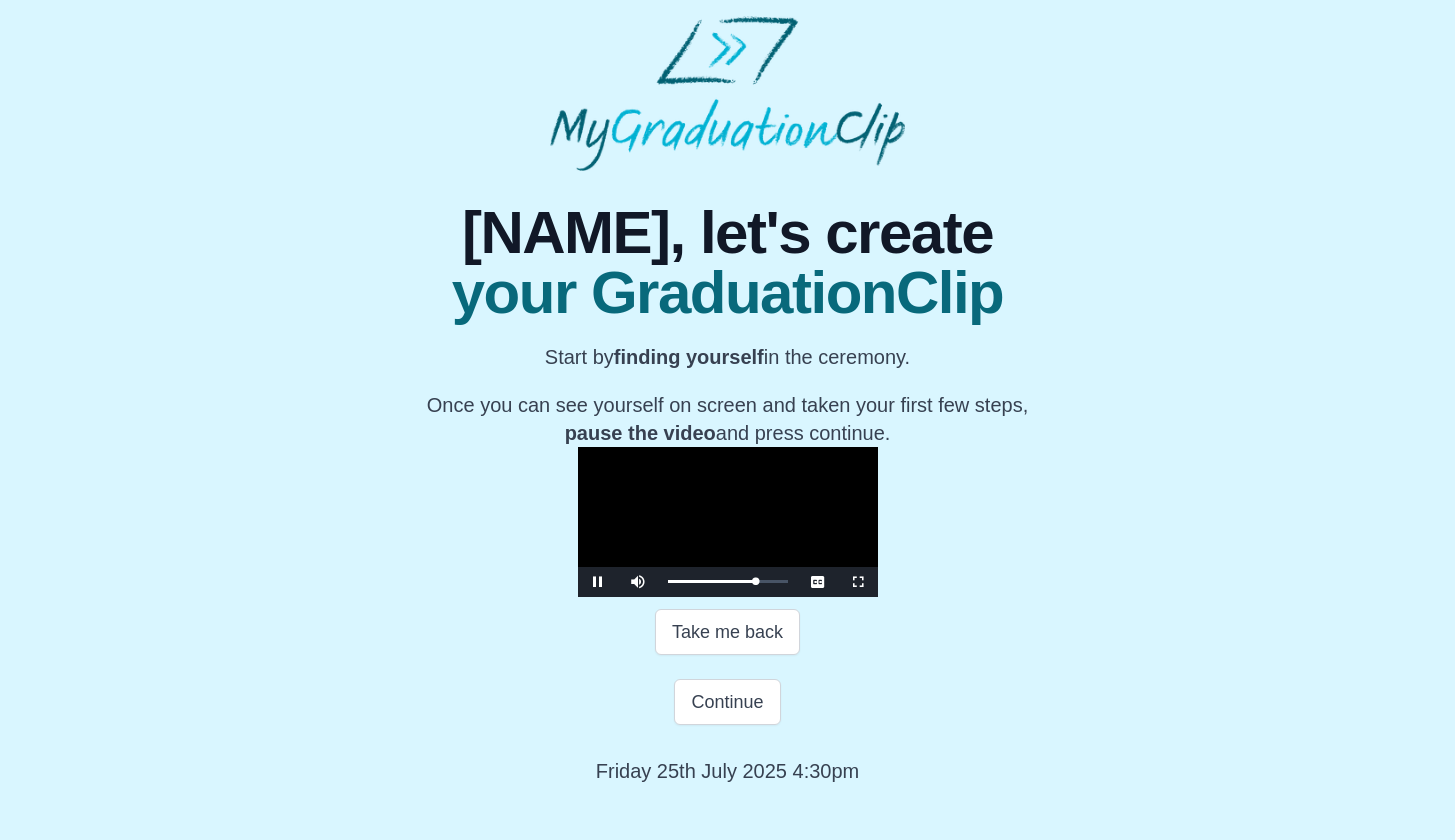 click at bounding box center (858, 582) 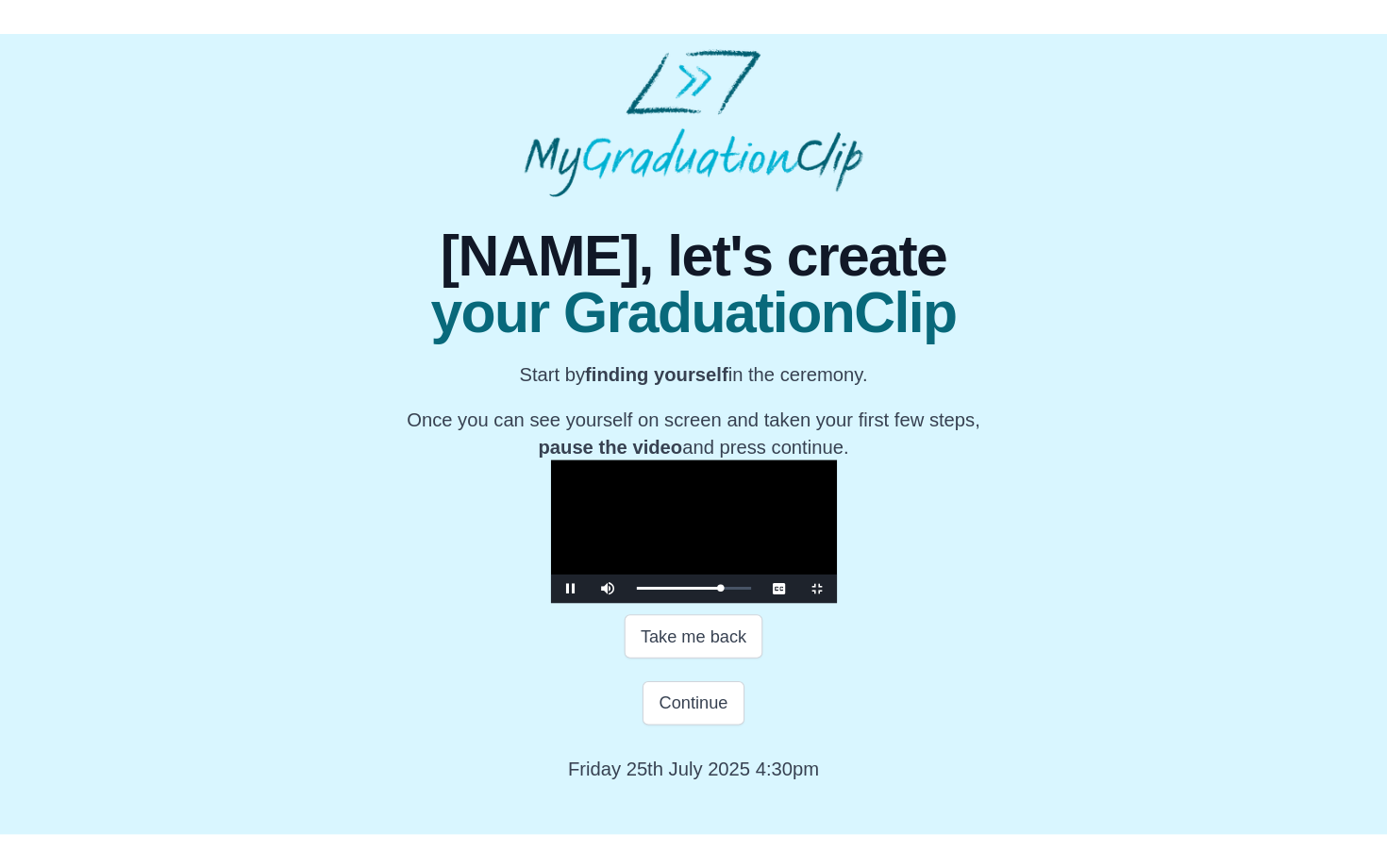 scroll, scrollTop: 0, scrollLeft: 0, axis: both 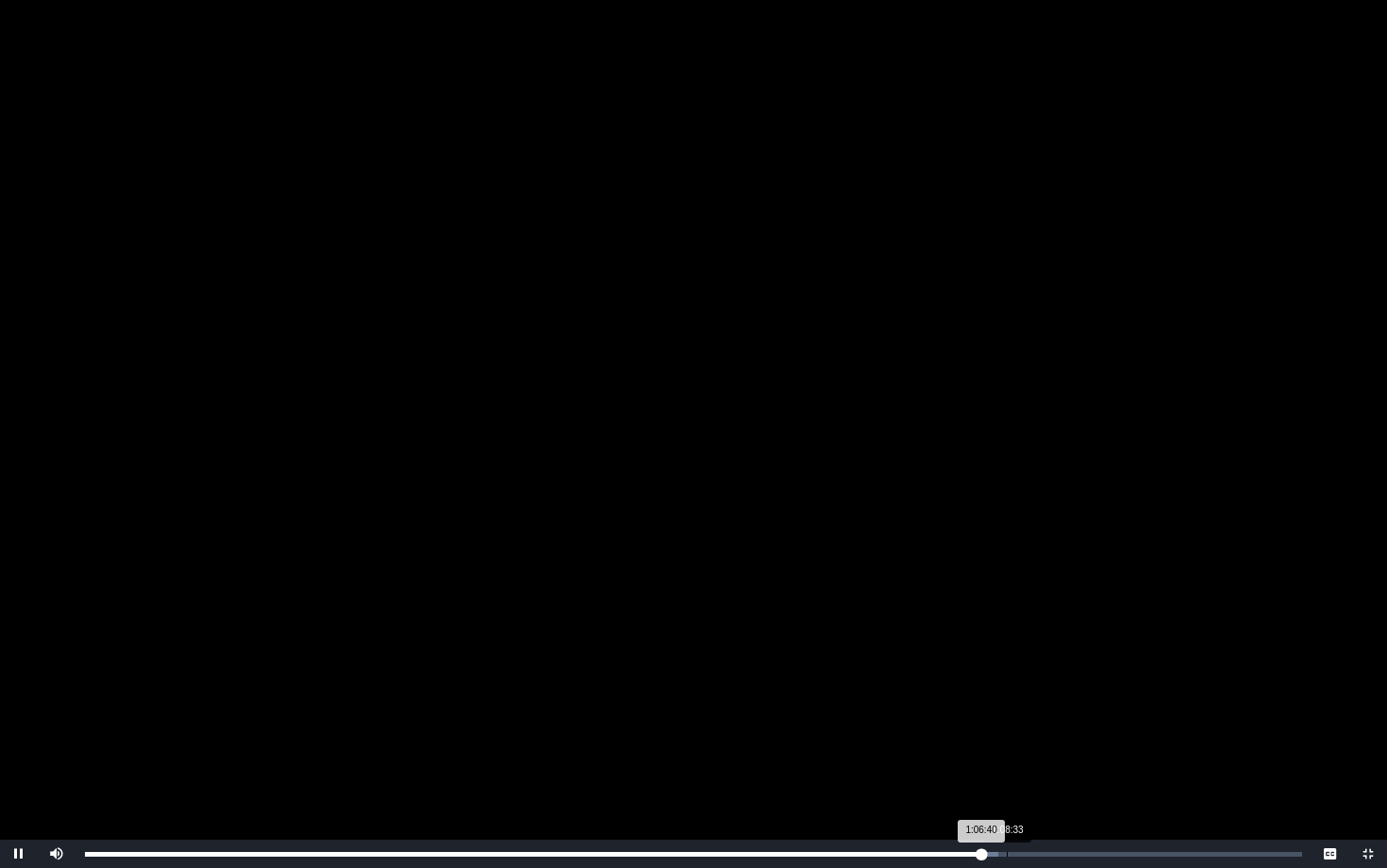 click on "Loaded : 0% 1:08:33 1:06:40 Progress : 0%" at bounding box center [694, 854] 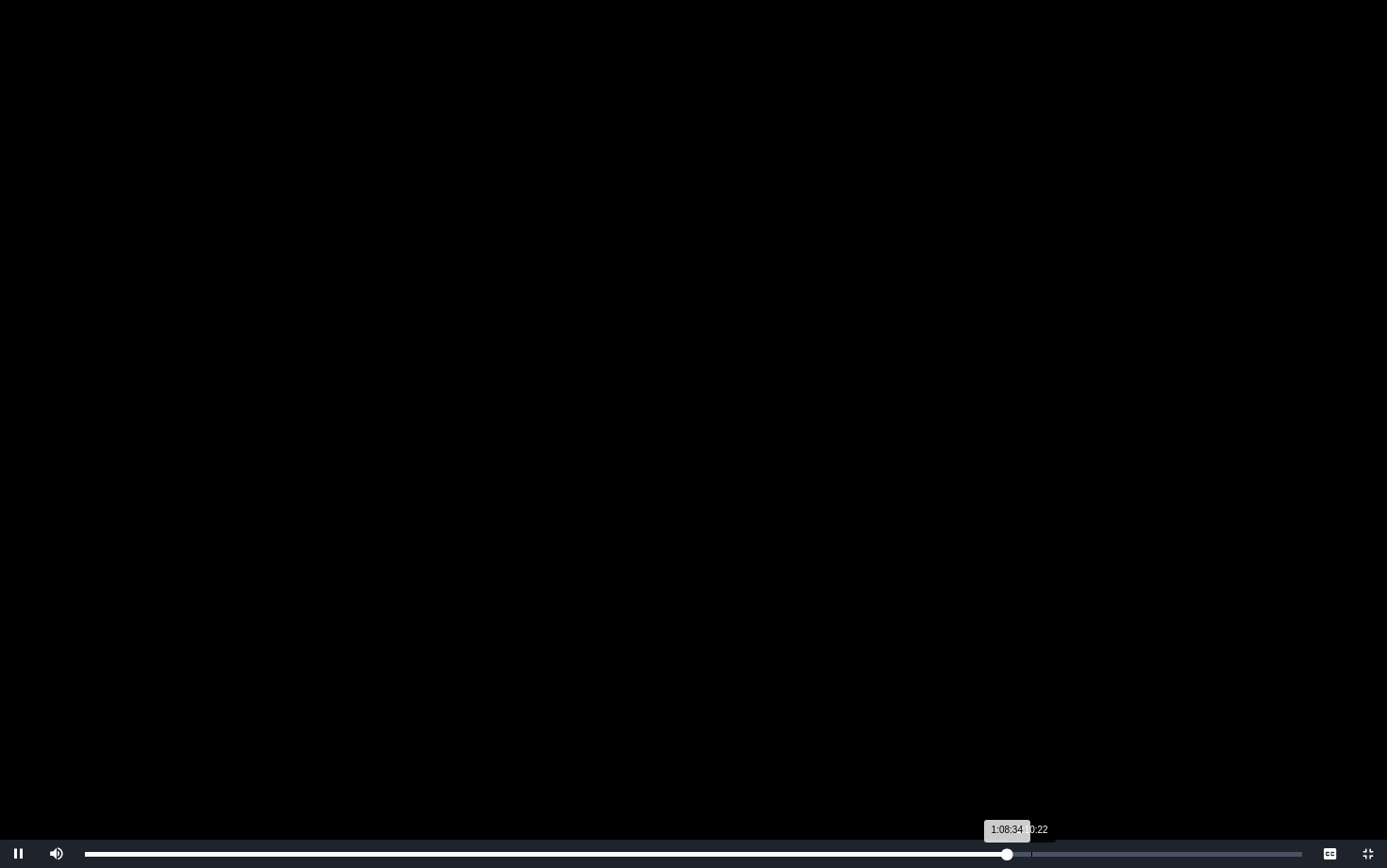 click on "Loaded : 0% 1:10:22 1:08:34 Progress : 0%" at bounding box center (694, 854) 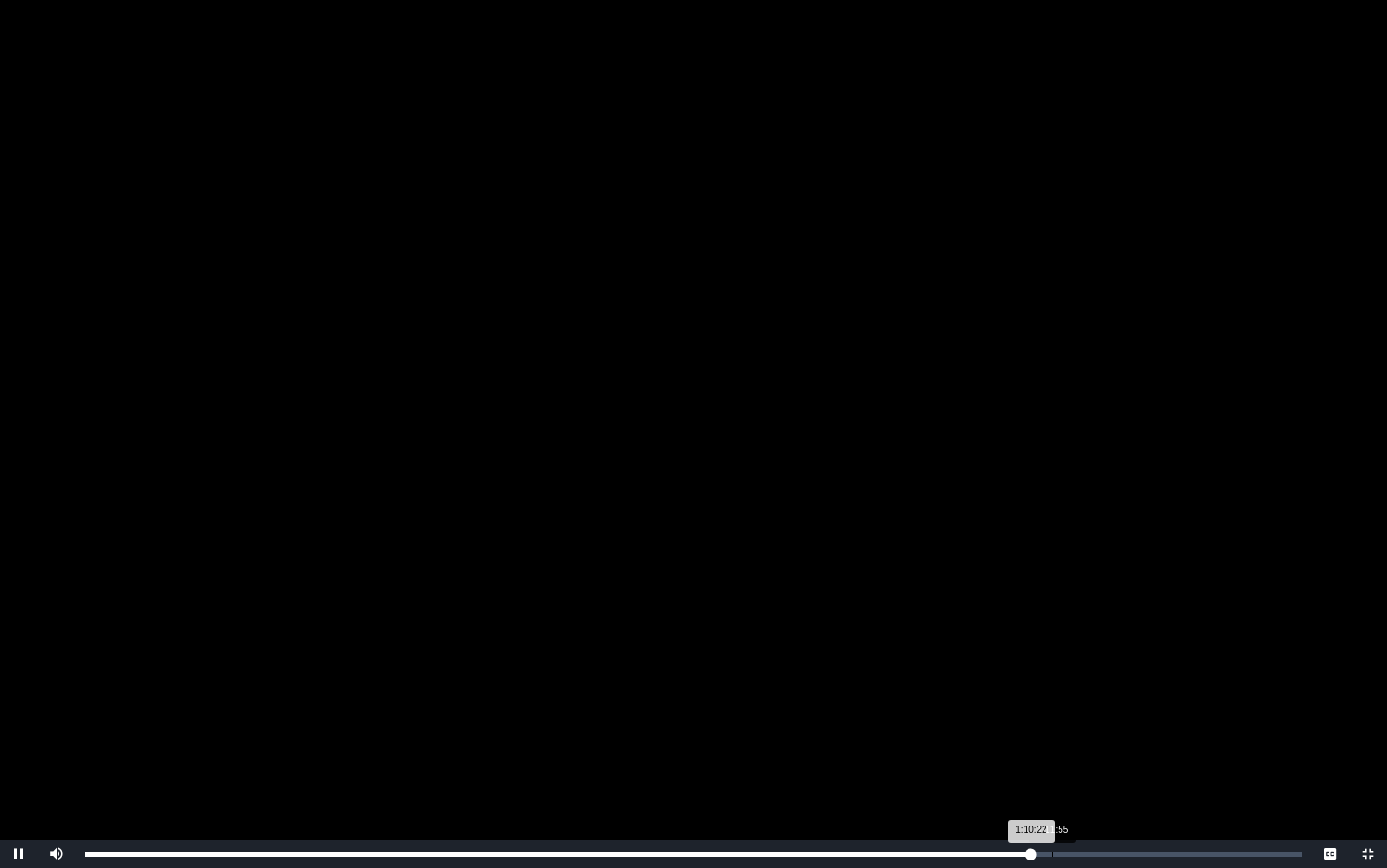 click on "1:11:55" at bounding box center [1052, 854] 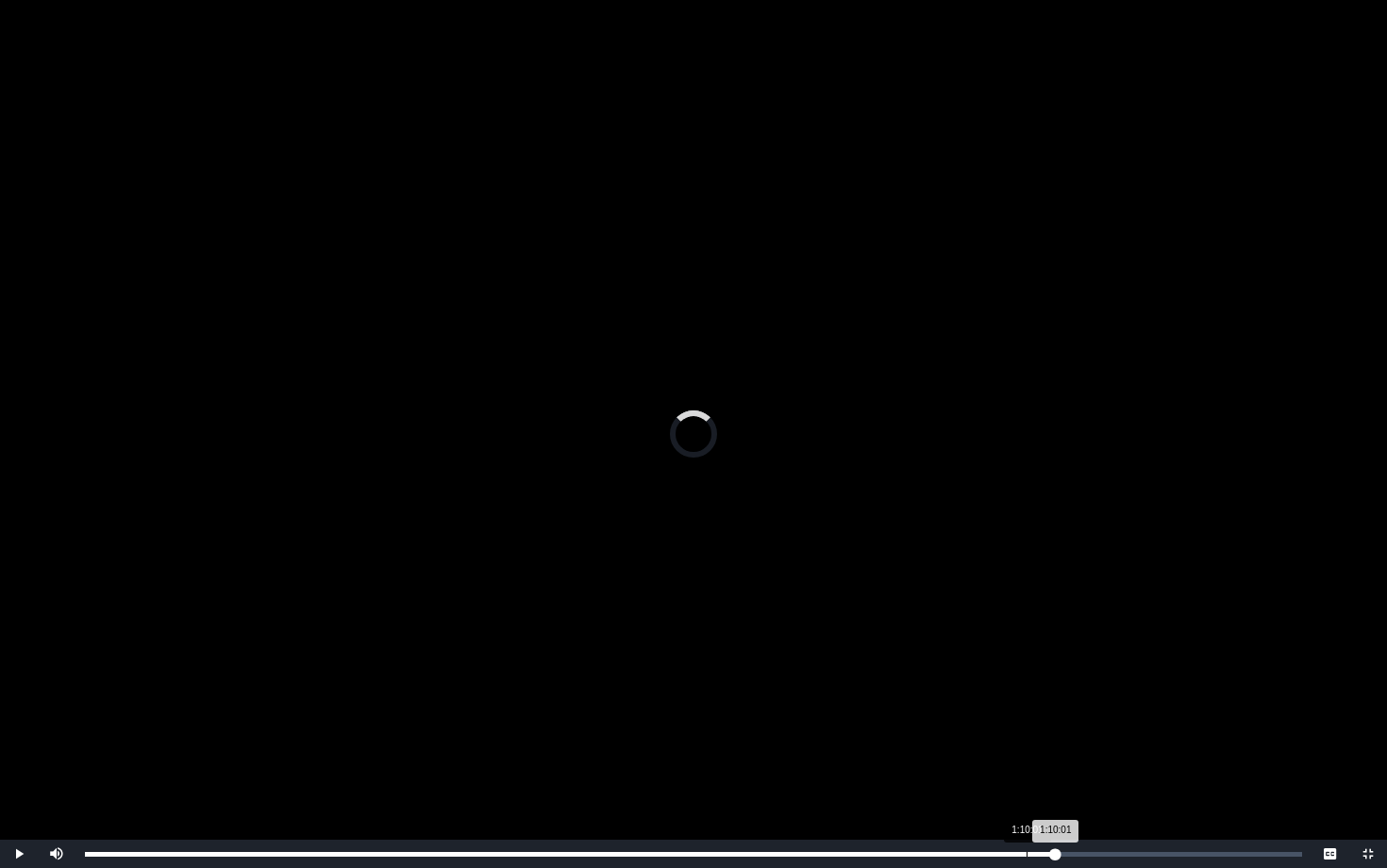 click on "Loaded : 0% 1:10:01 1:10:01 Progress : 0%" at bounding box center [694, 854] 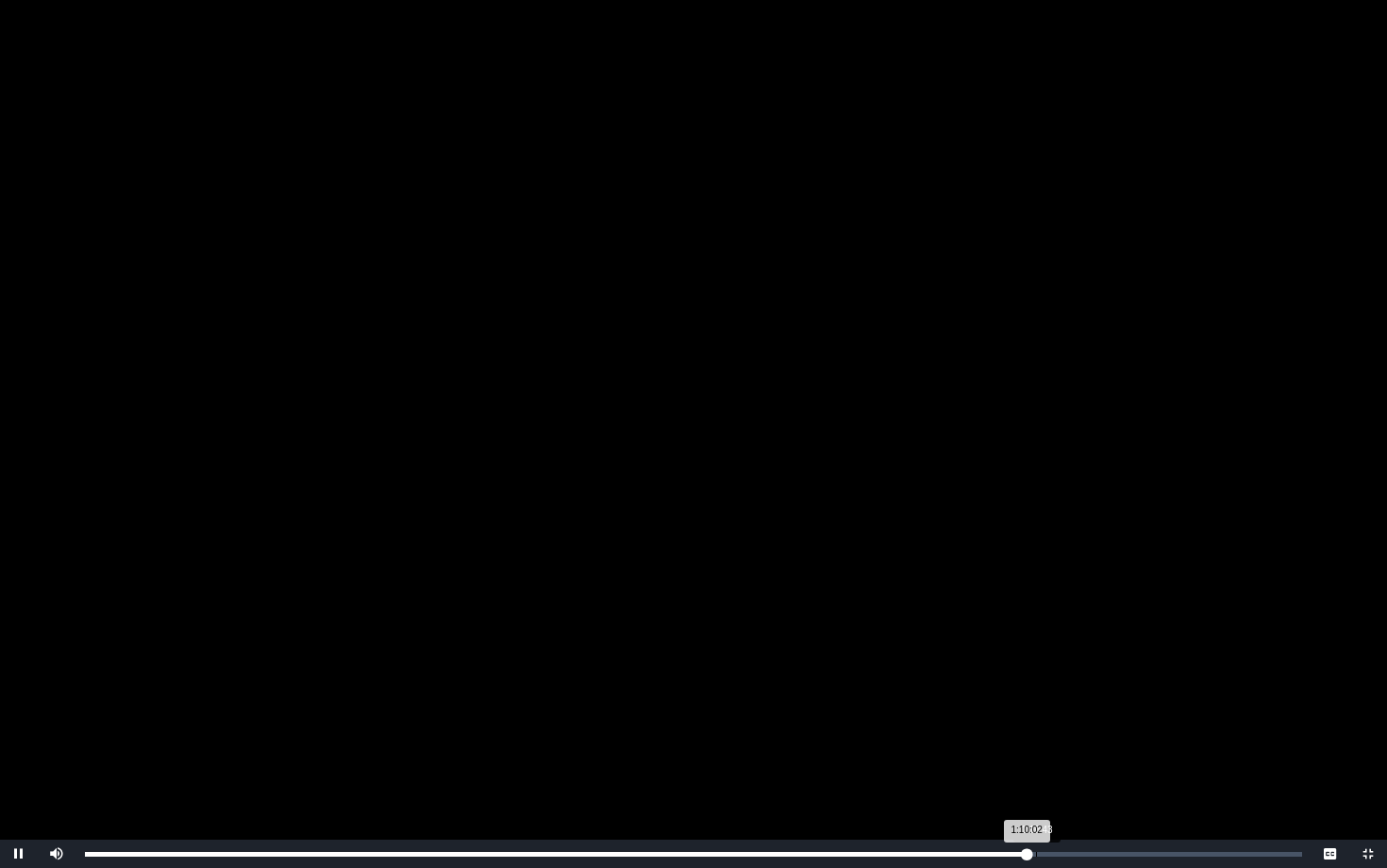 click on "Loaded : 0% 1:10:43 1:10:02 Progress : 0%" at bounding box center (694, 854) 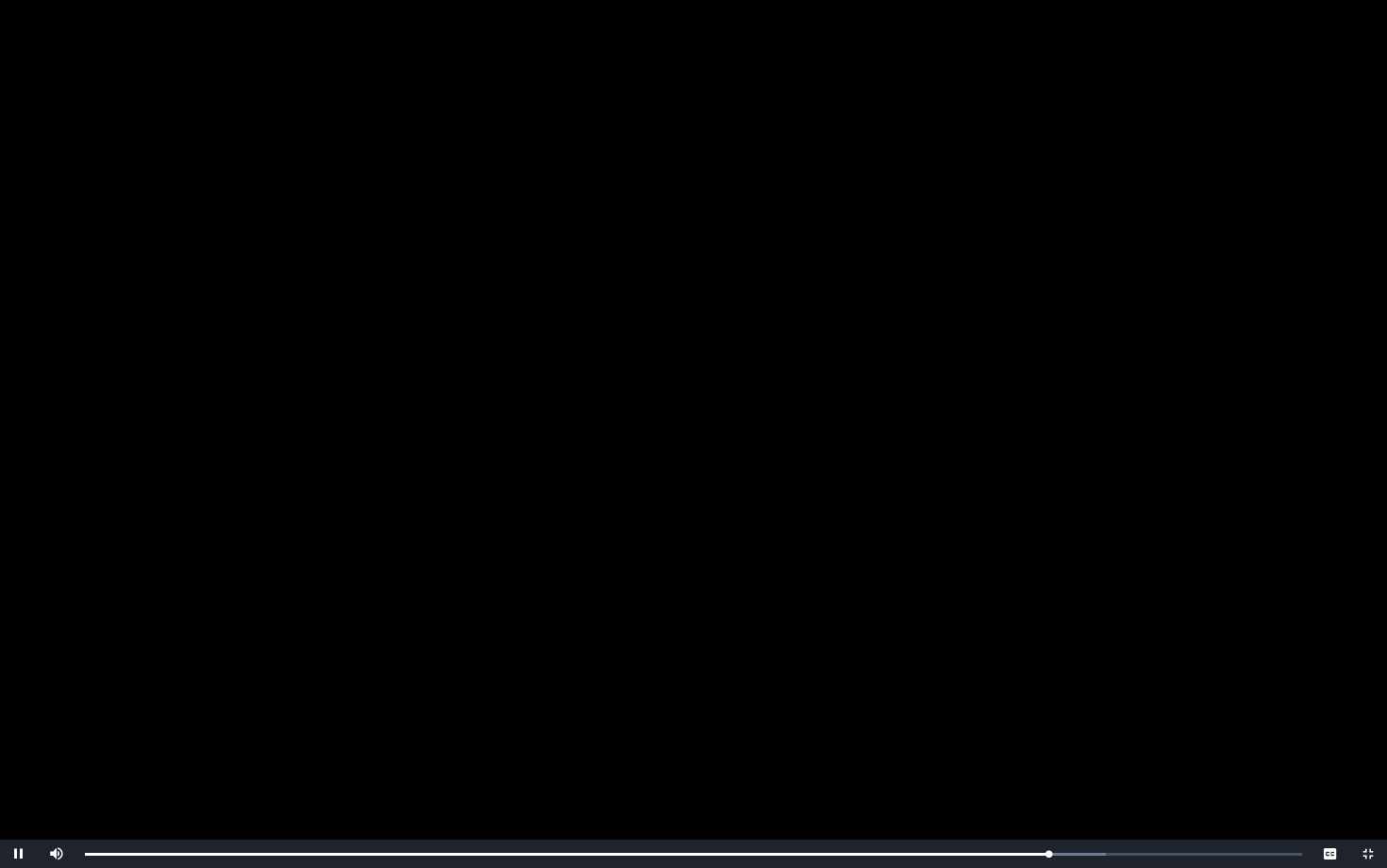 click at bounding box center (19, 854) 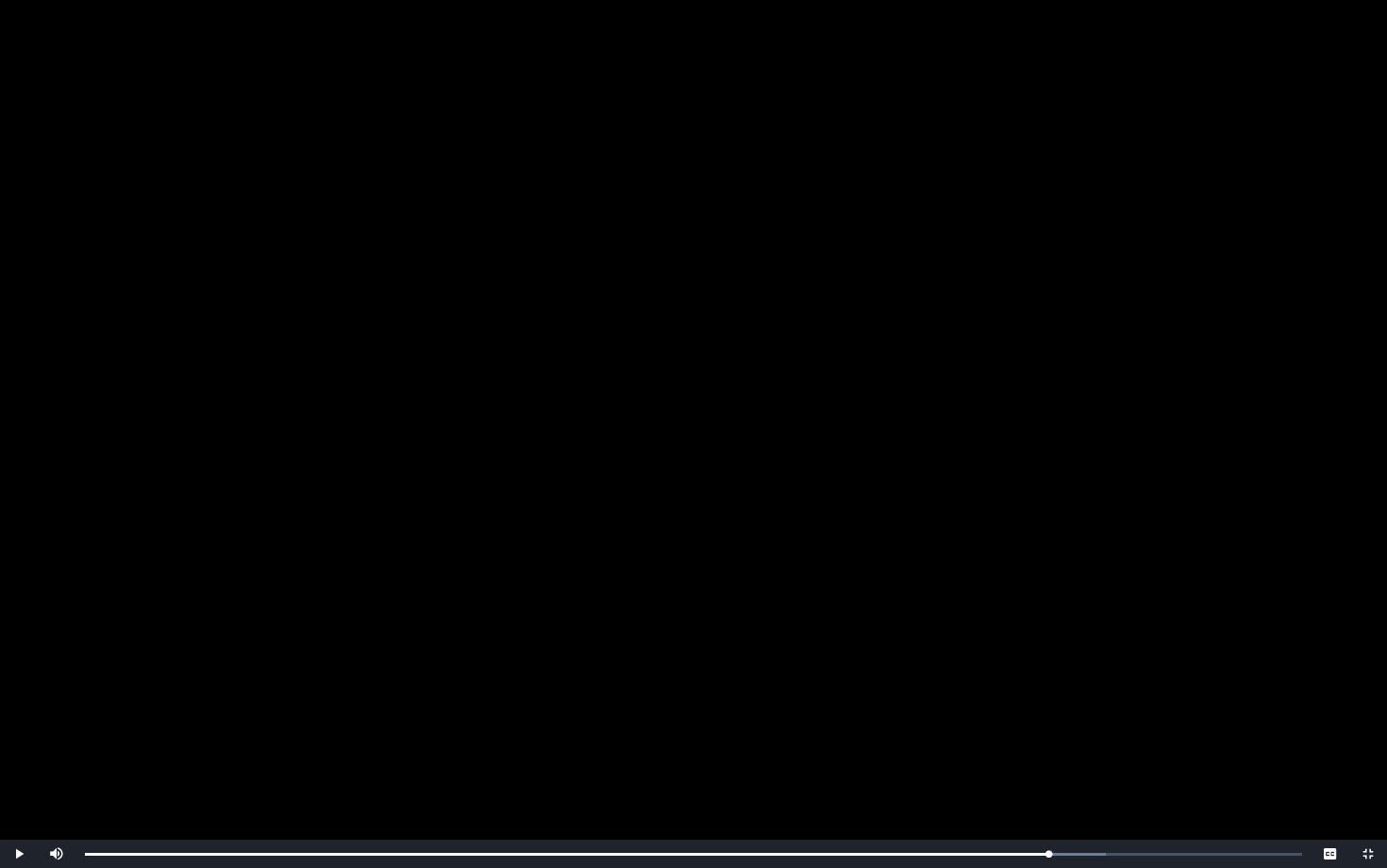 click at bounding box center [19, 854] 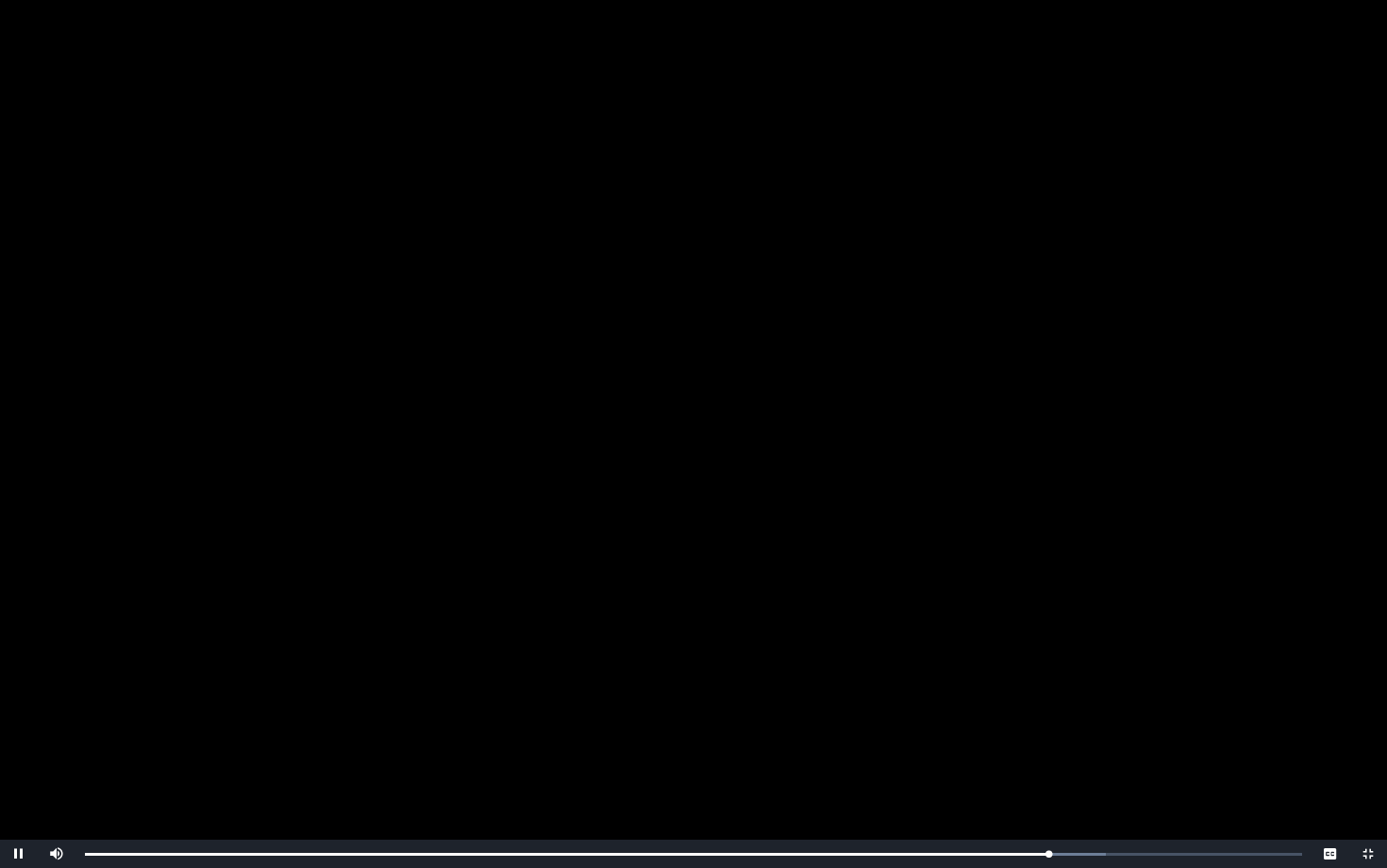 click at bounding box center [19, 854] 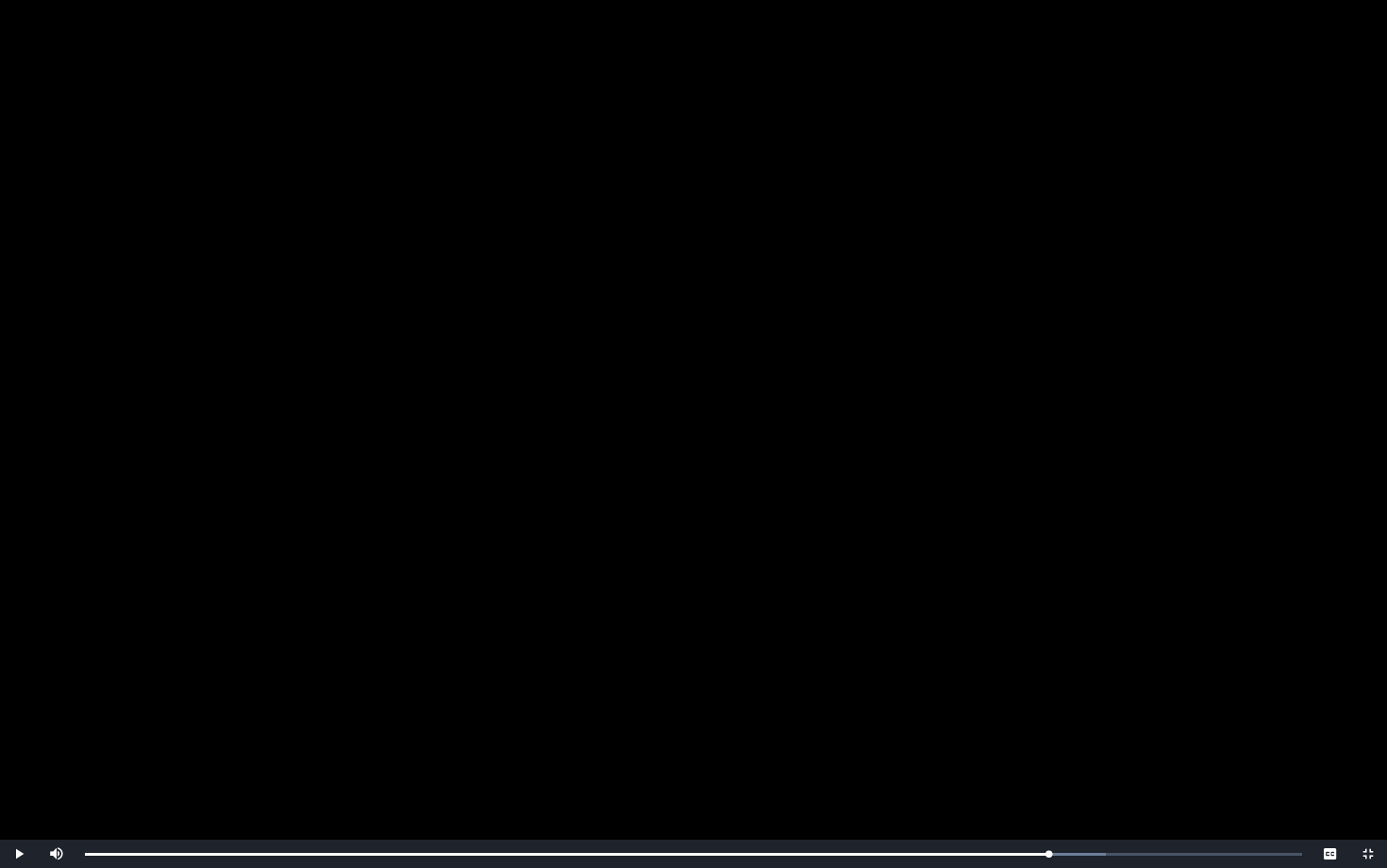 click at bounding box center [1368, 854] 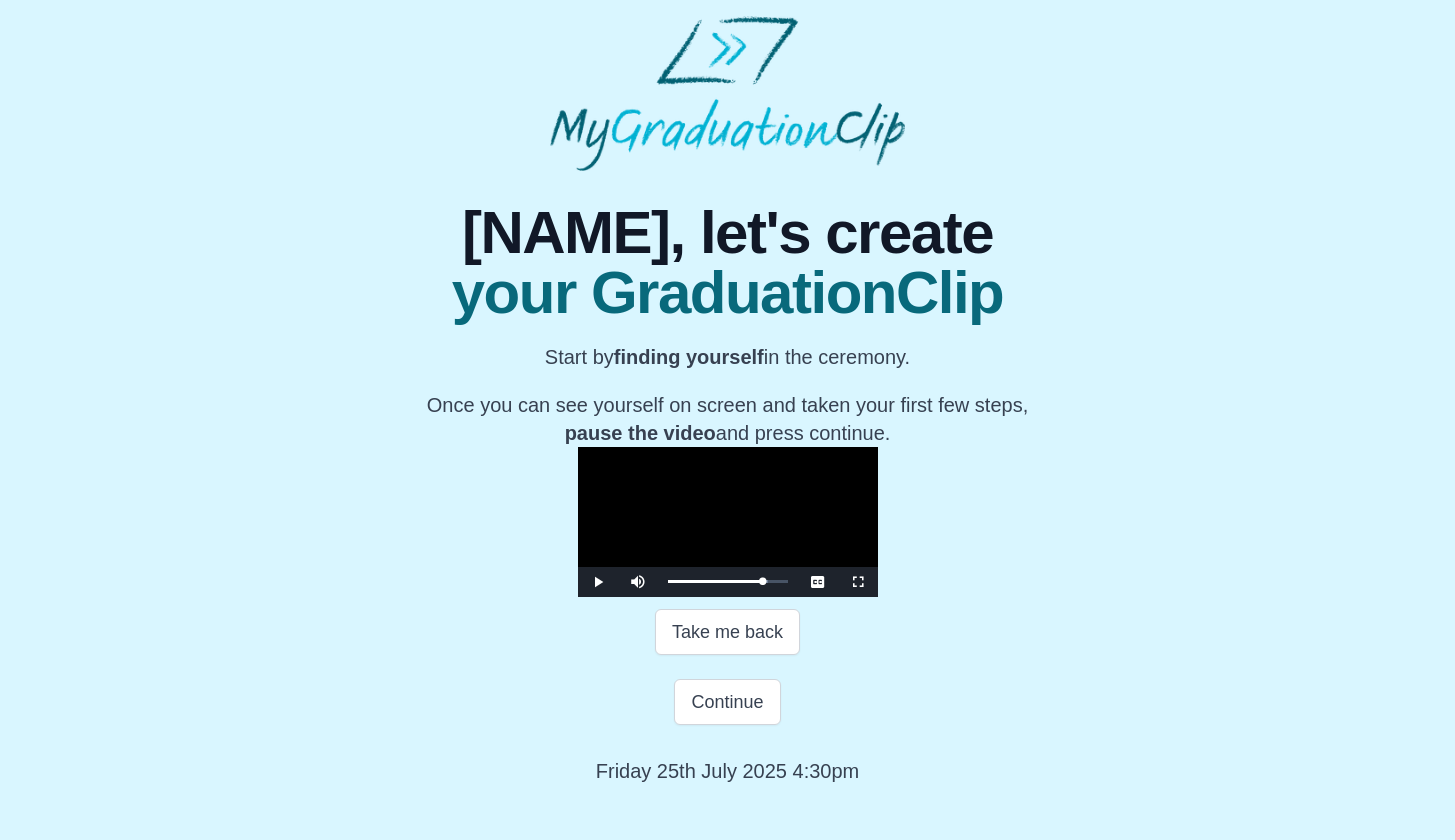 scroll, scrollTop: 215, scrollLeft: 0, axis: vertical 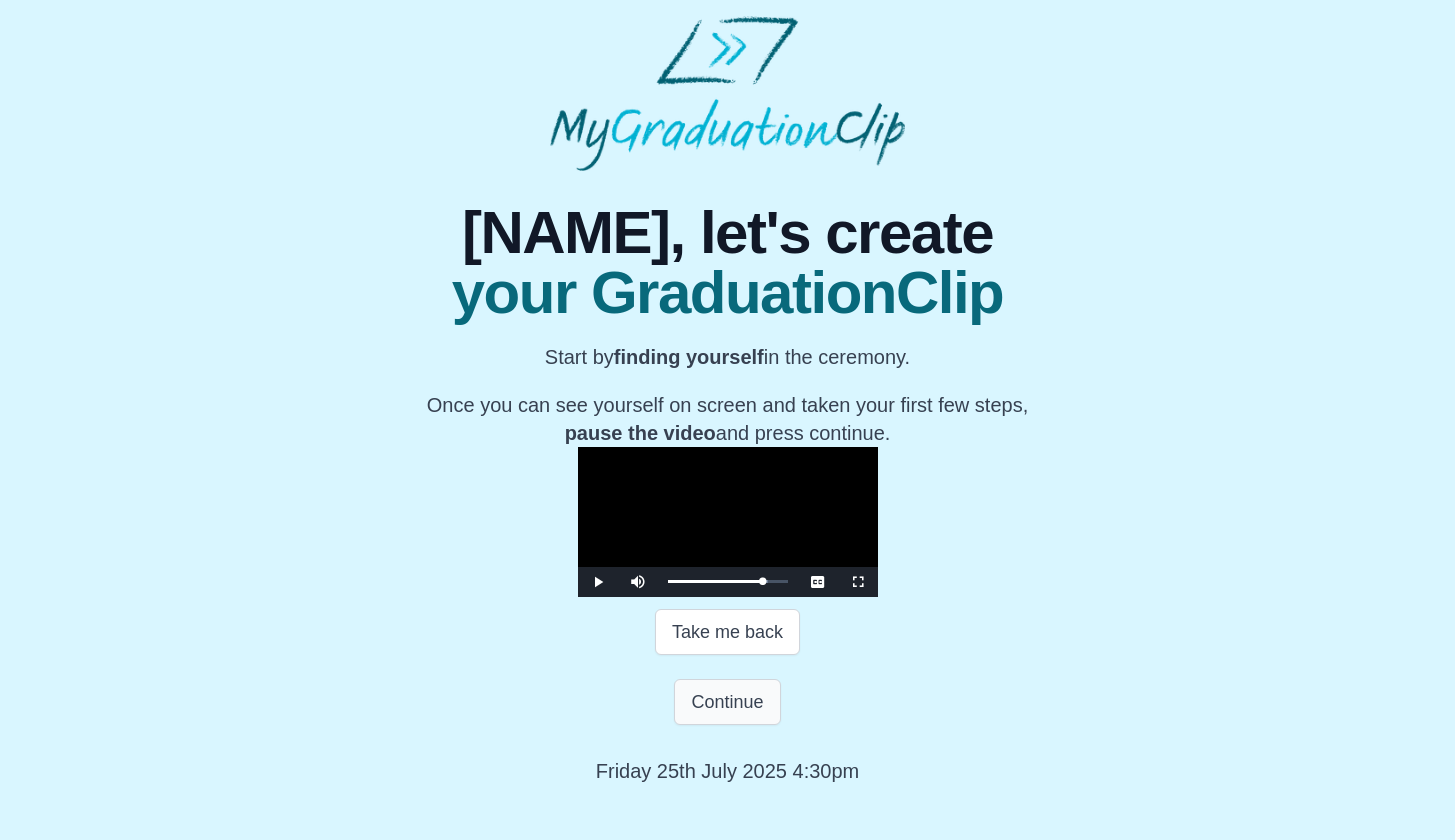 click on "Continue" at bounding box center [727, 702] 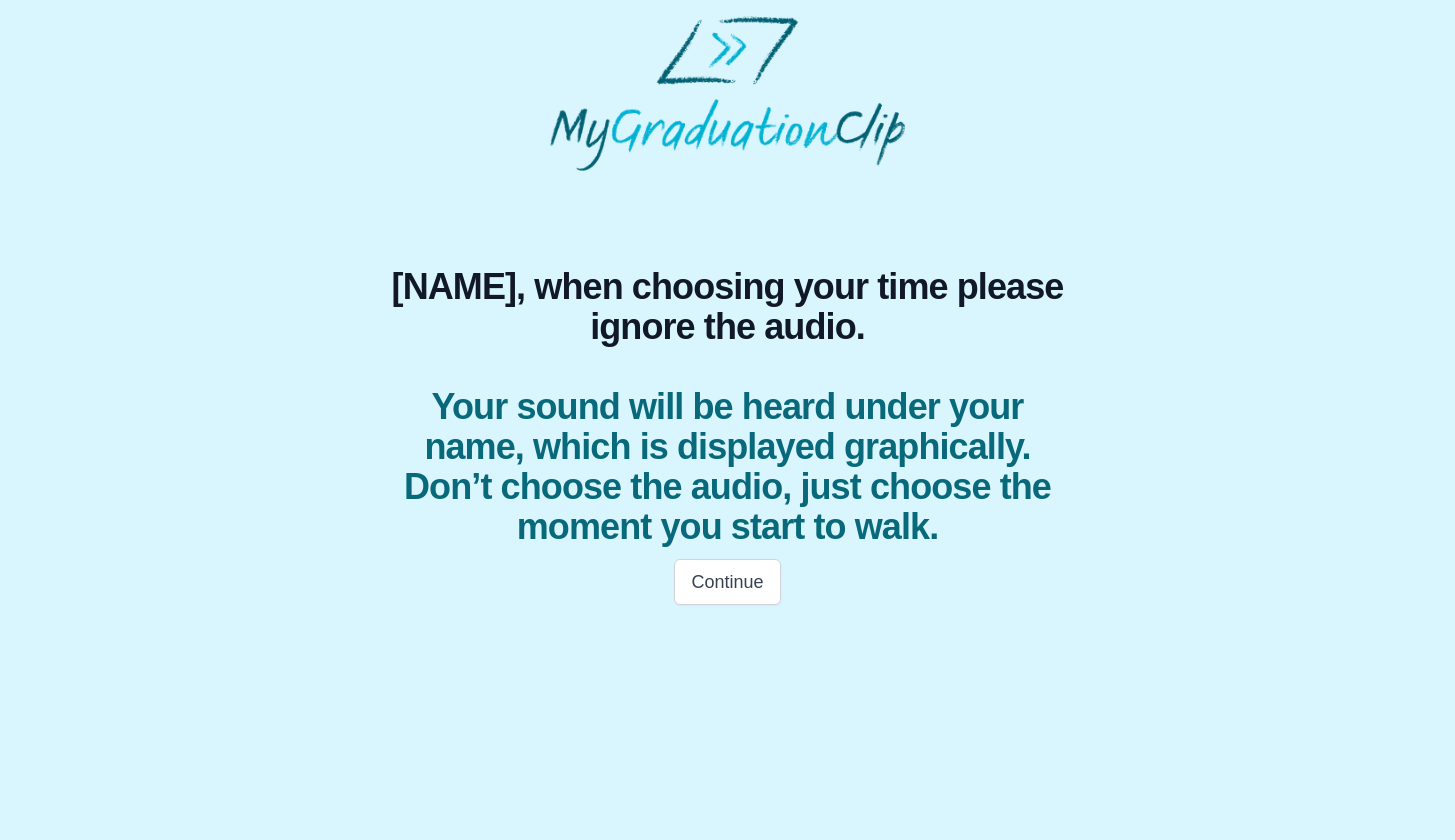 scroll, scrollTop: 0, scrollLeft: 0, axis: both 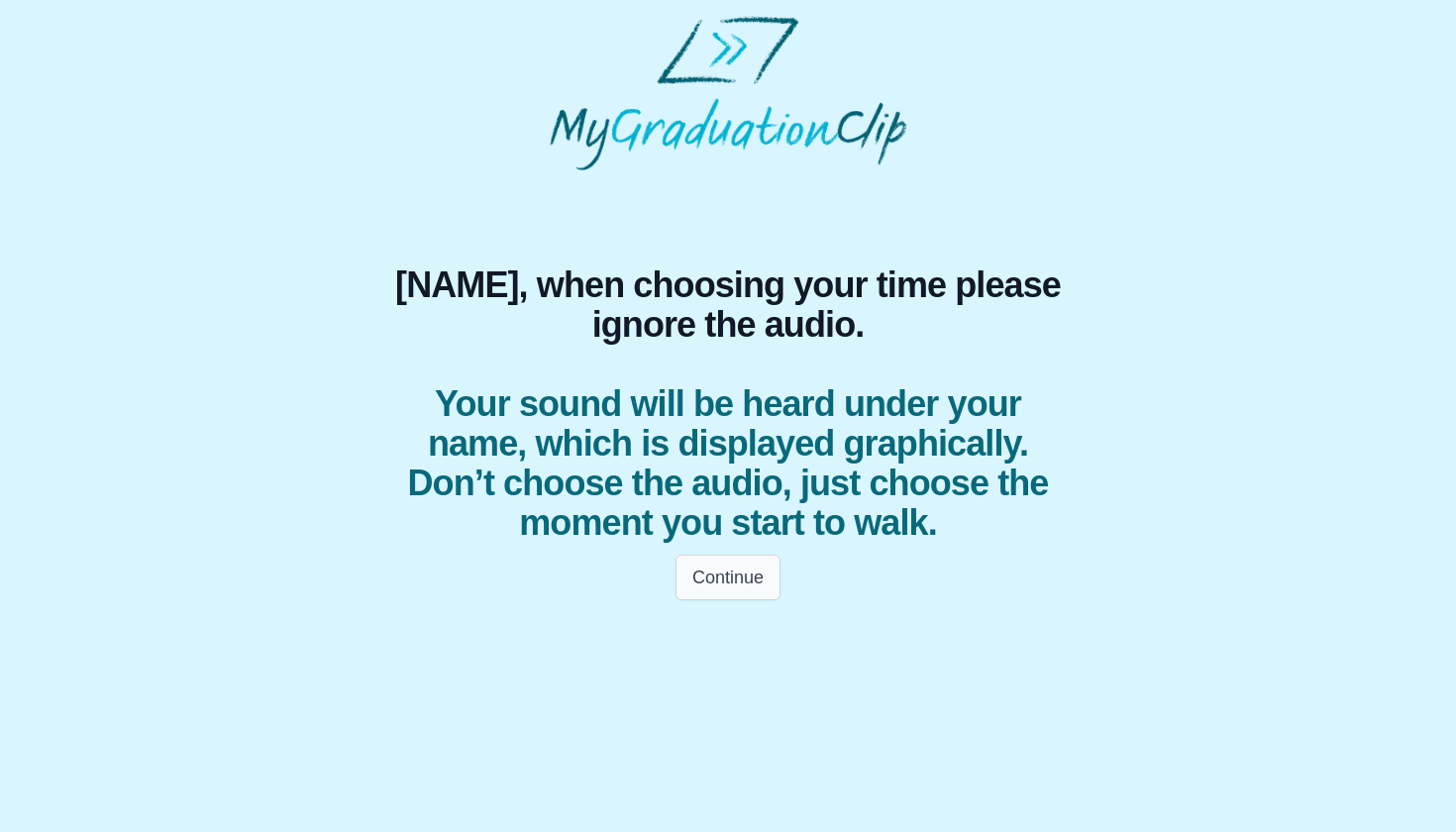 click on "Continue" at bounding box center [728, 577] 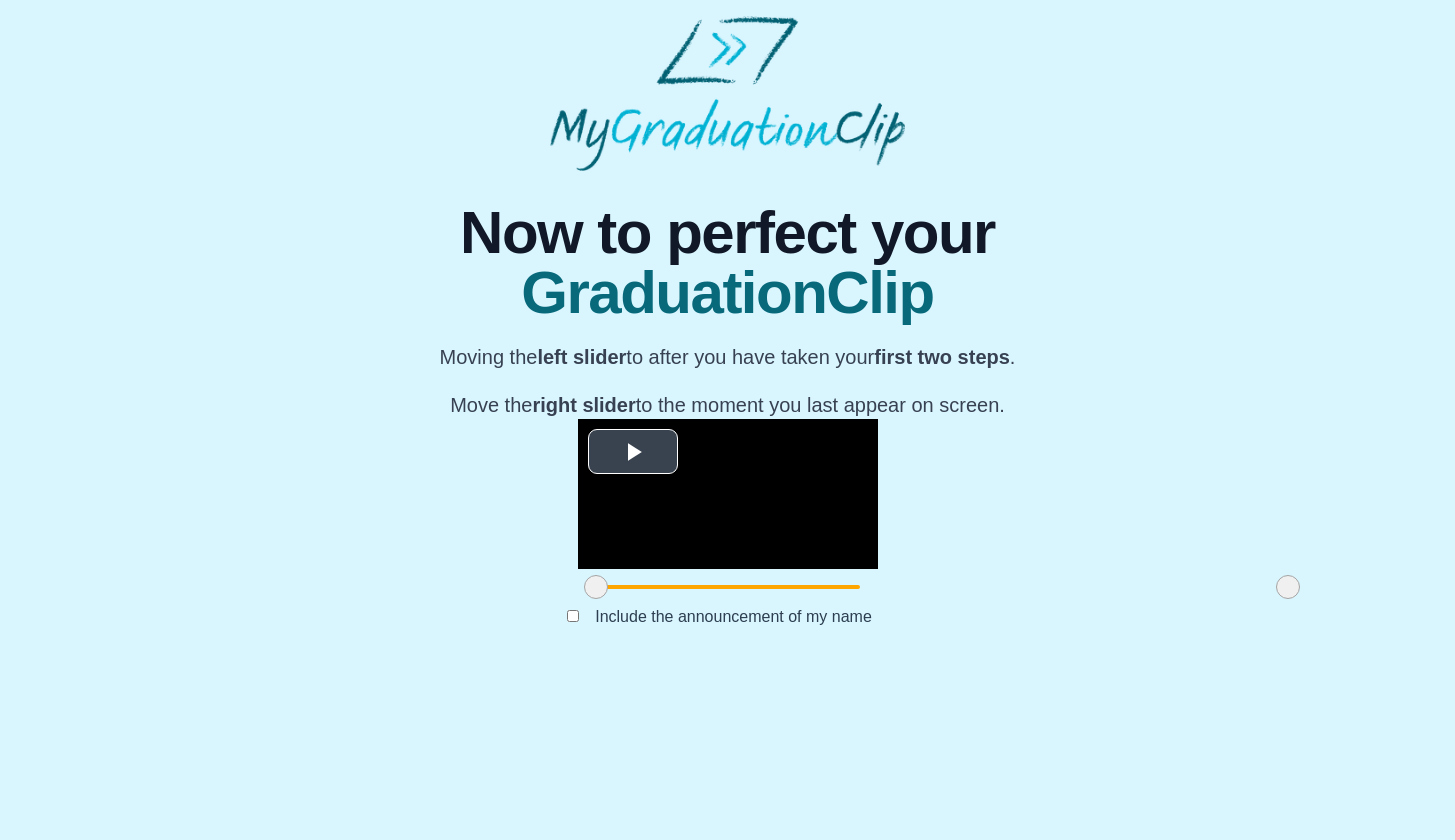 scroll, scrollTop: 103, scrollLeft: 0, axis: vertical 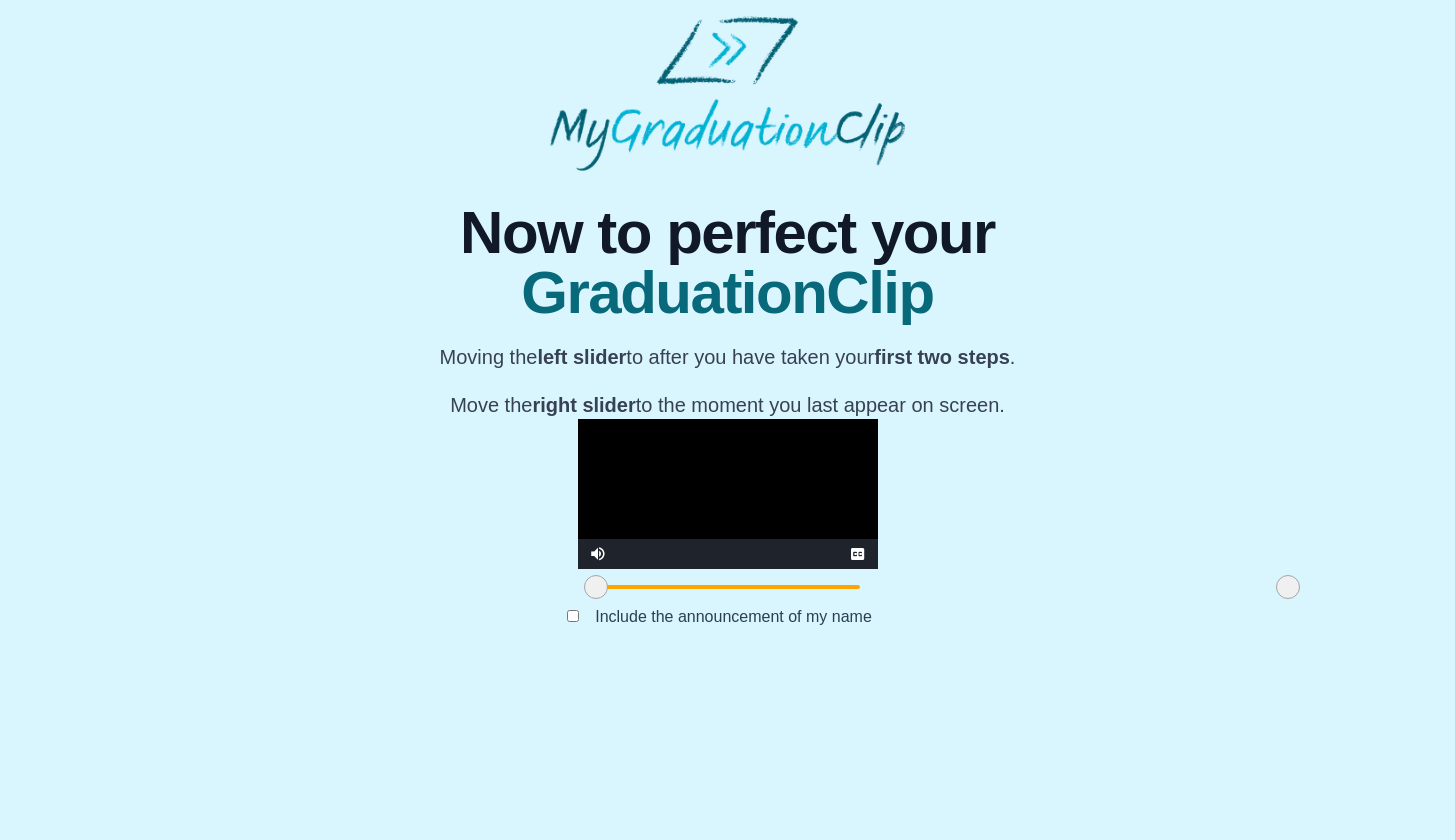 click at bounding box center (728, 494) 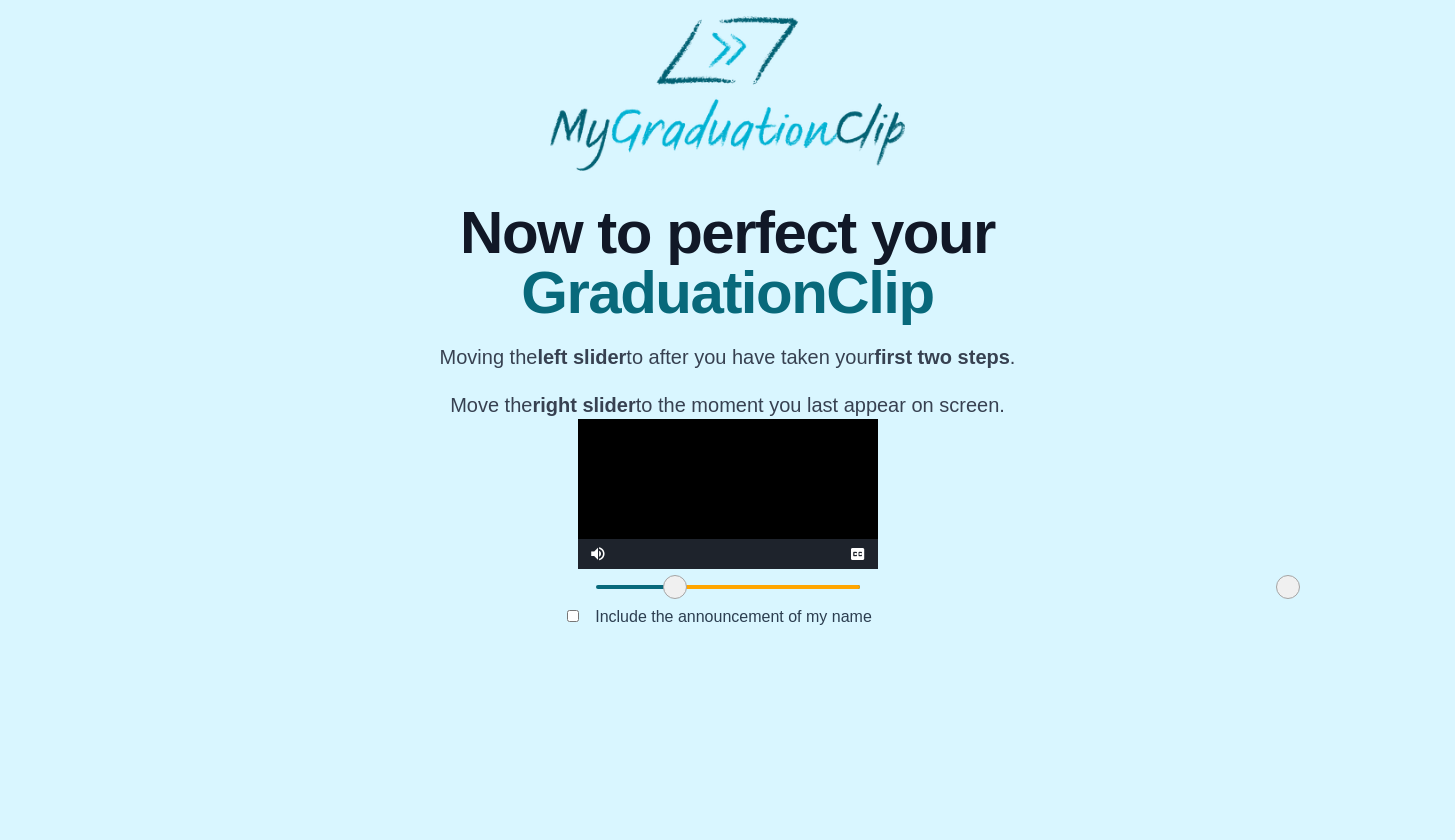 drag, startPoint x: 386, startPoint y: 739, endPoint x: 465, endPoint y: 735, distance: 79.101204 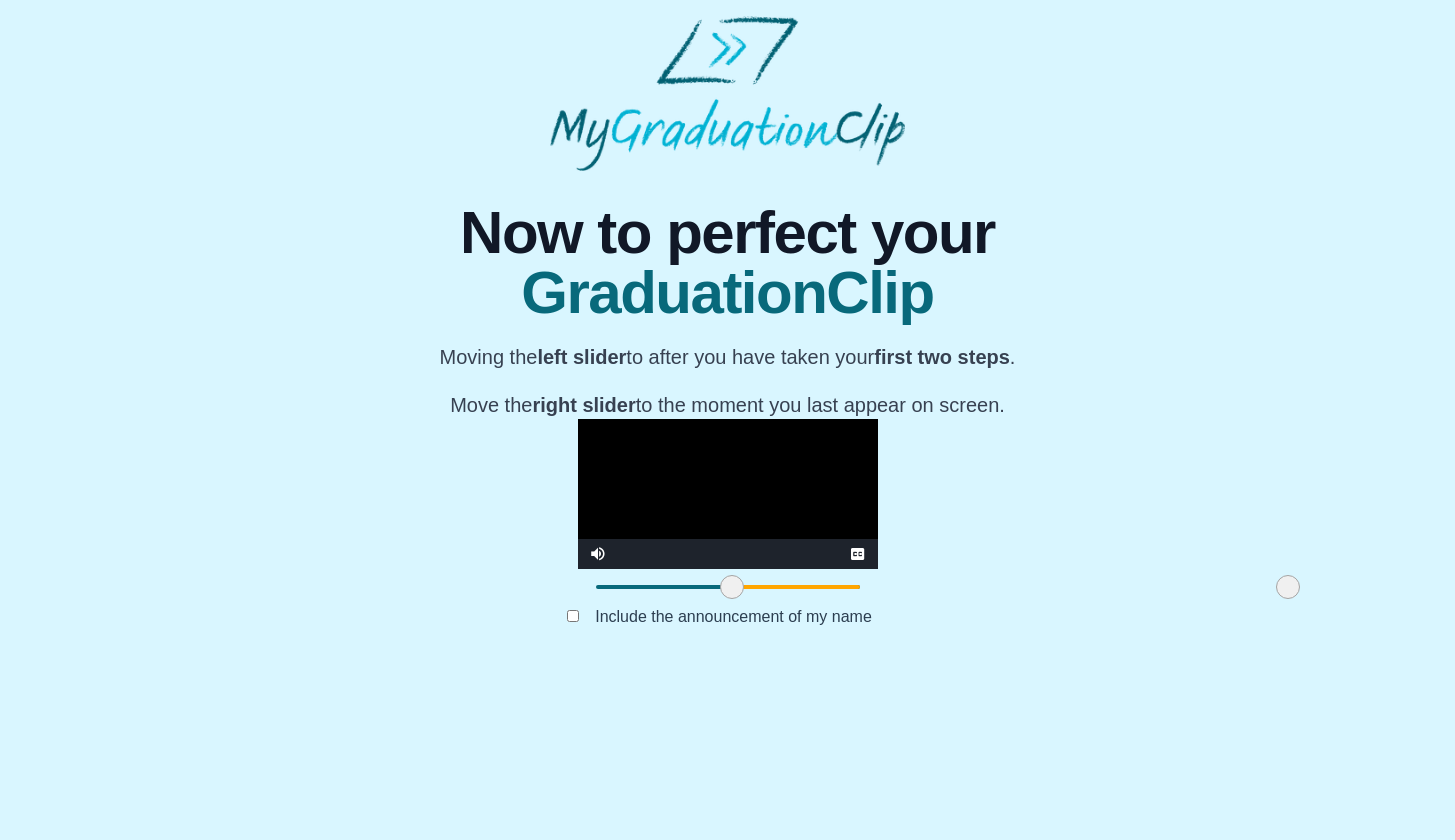 drag, startPoint x: 466, startPoint y: 740, endPoint x: 523, endPoint y: 738, distance: 57.035076 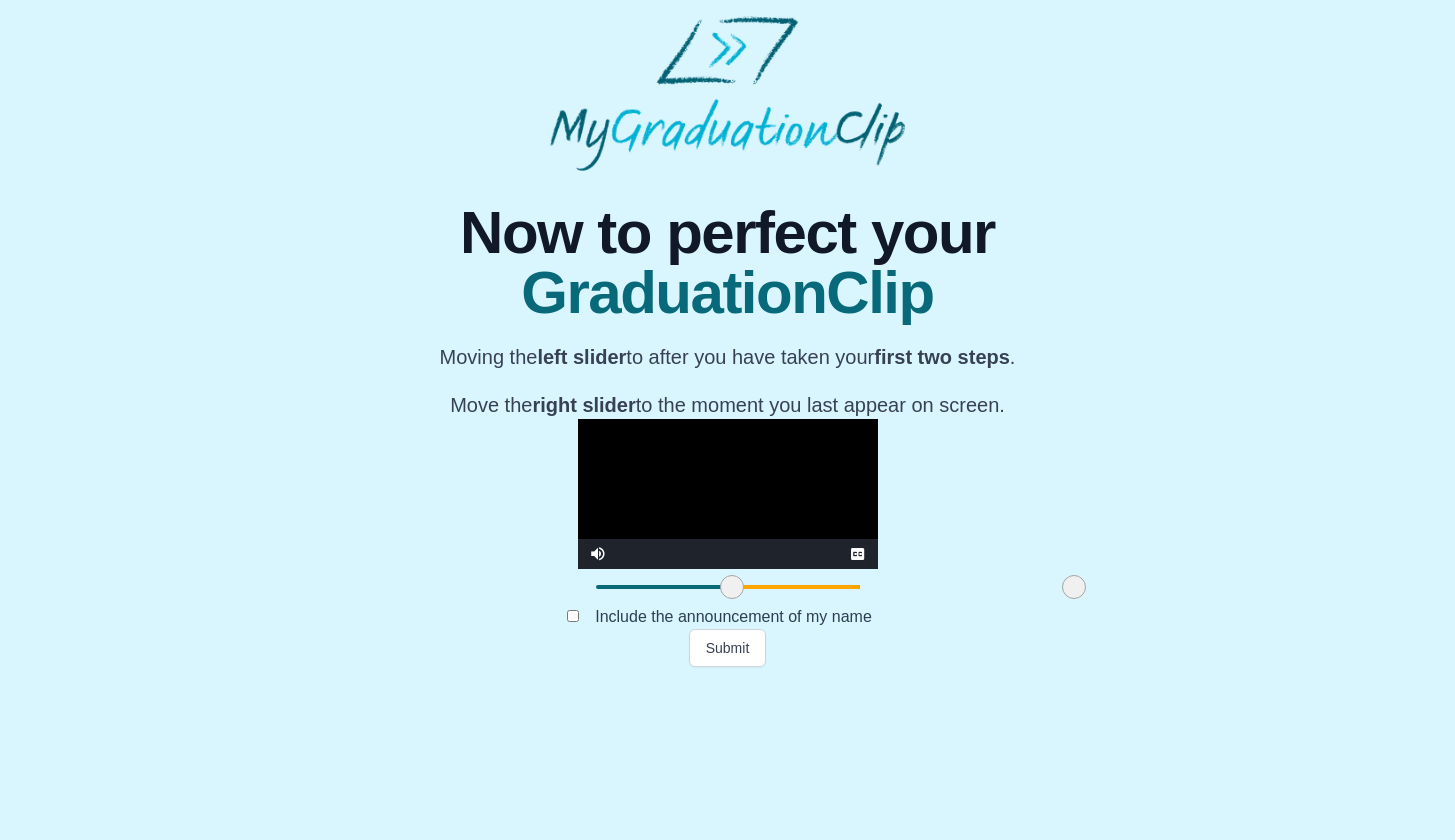 drag, startPoint x: 1068, startPoint y: 739, endPoint x: 854, endPoint y: 758, distance: 214.8418 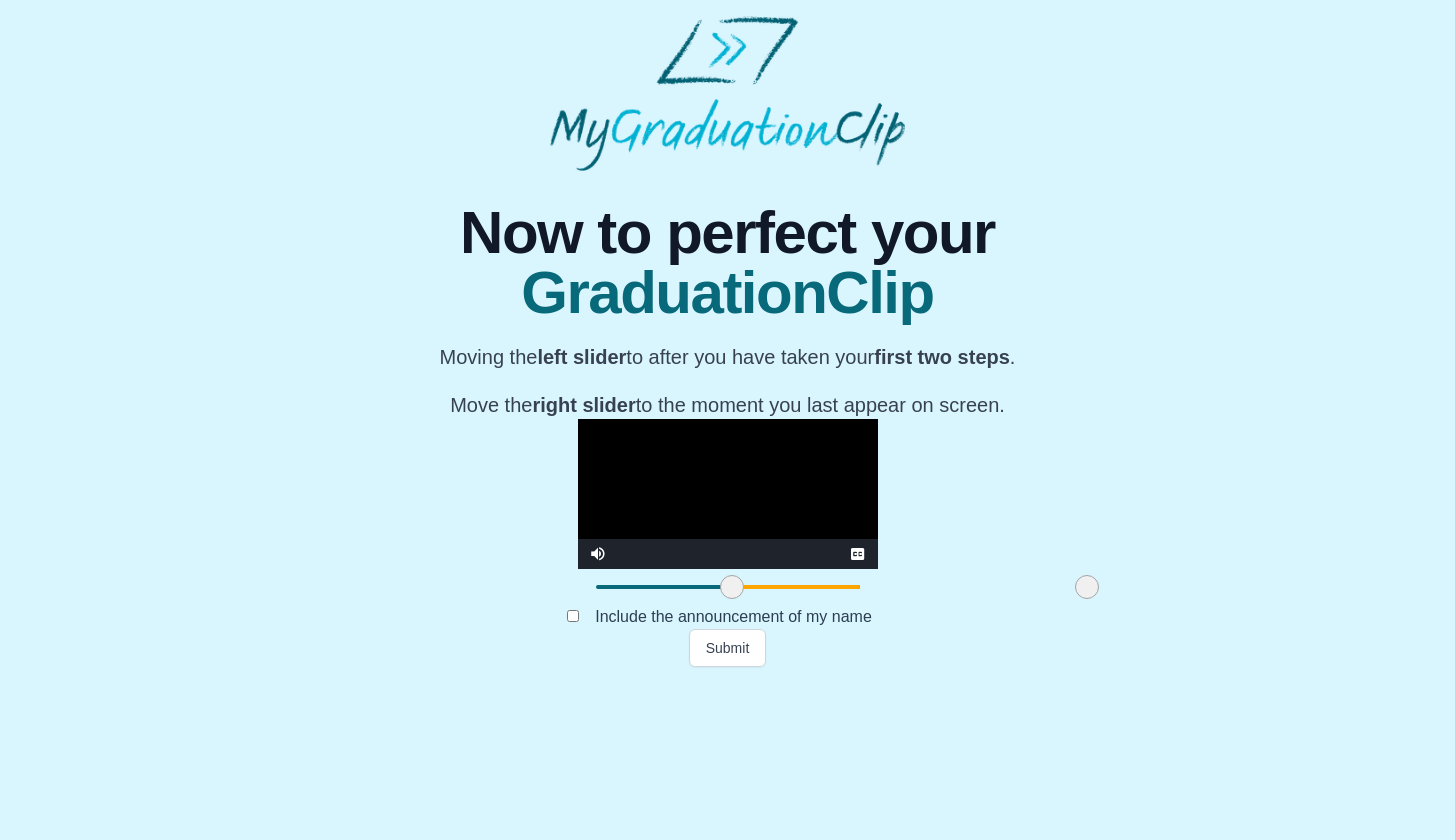 drag, startPoint x: 855, startPoint y: 744, endPoint x: 868, endPoint y: 742, distance: 13.152946 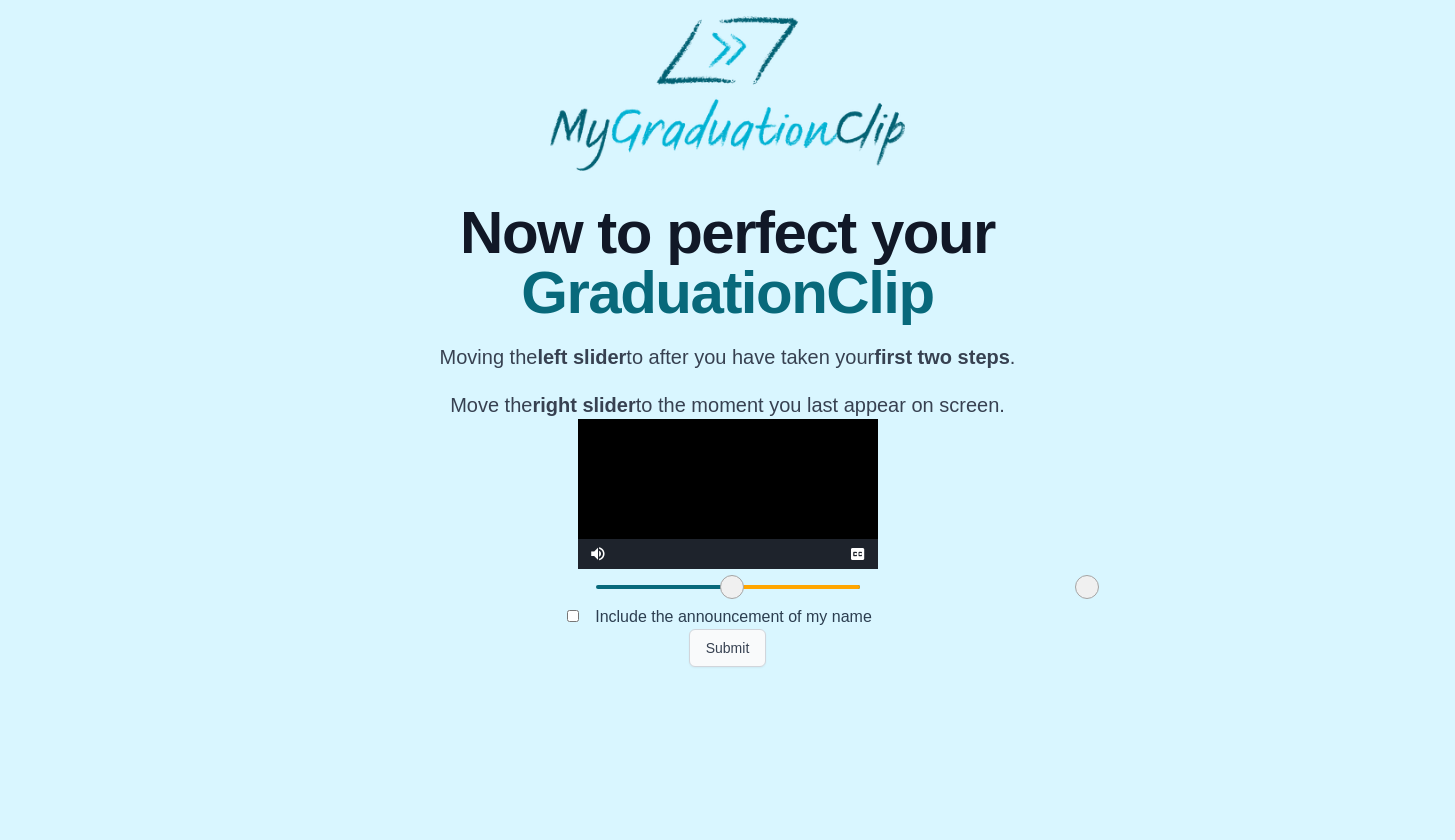 click on "Submit" at bounding box center (728, 648) 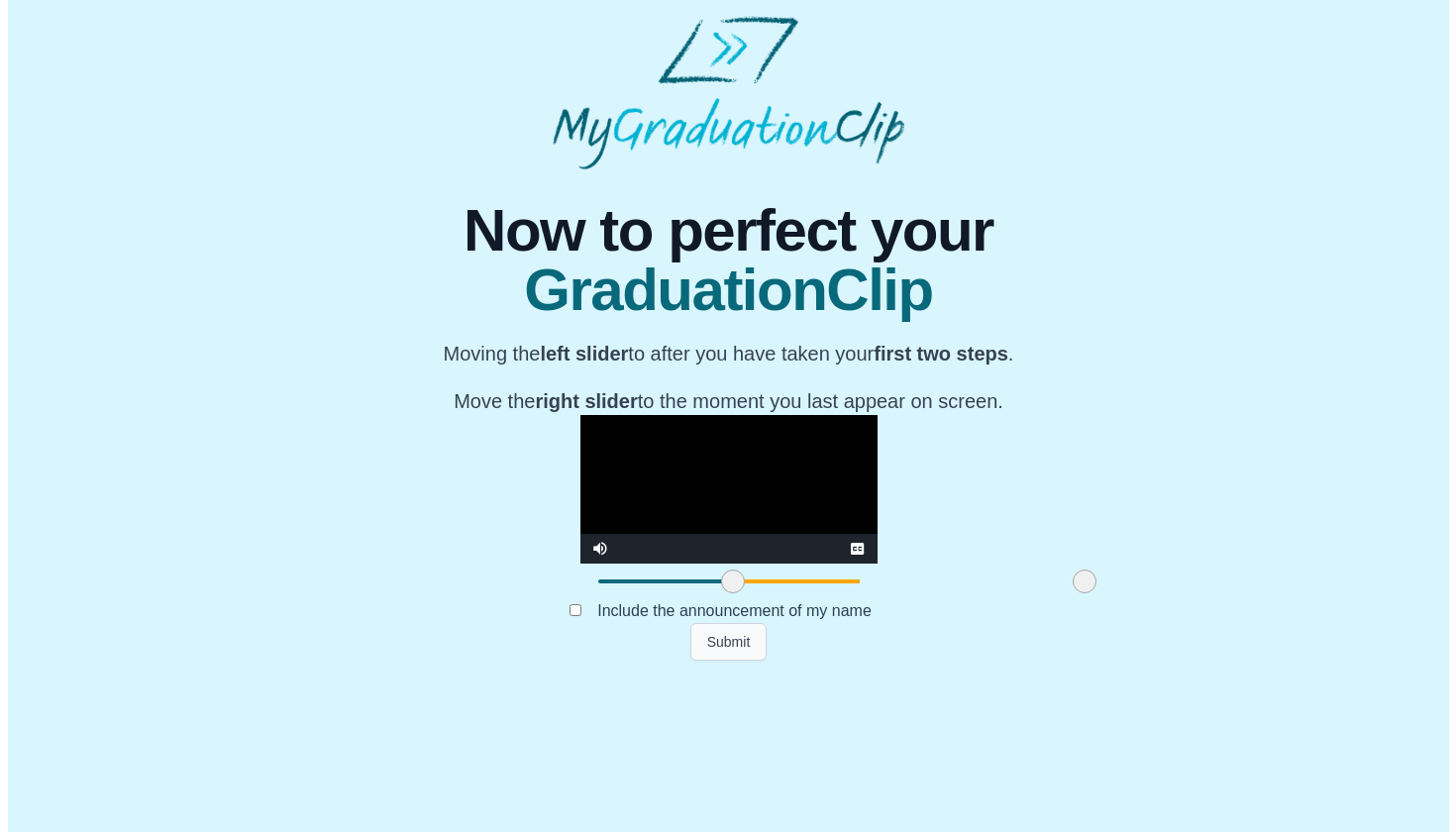 scroll, scrollTop: 0, scrollLeft: 0, axis: both 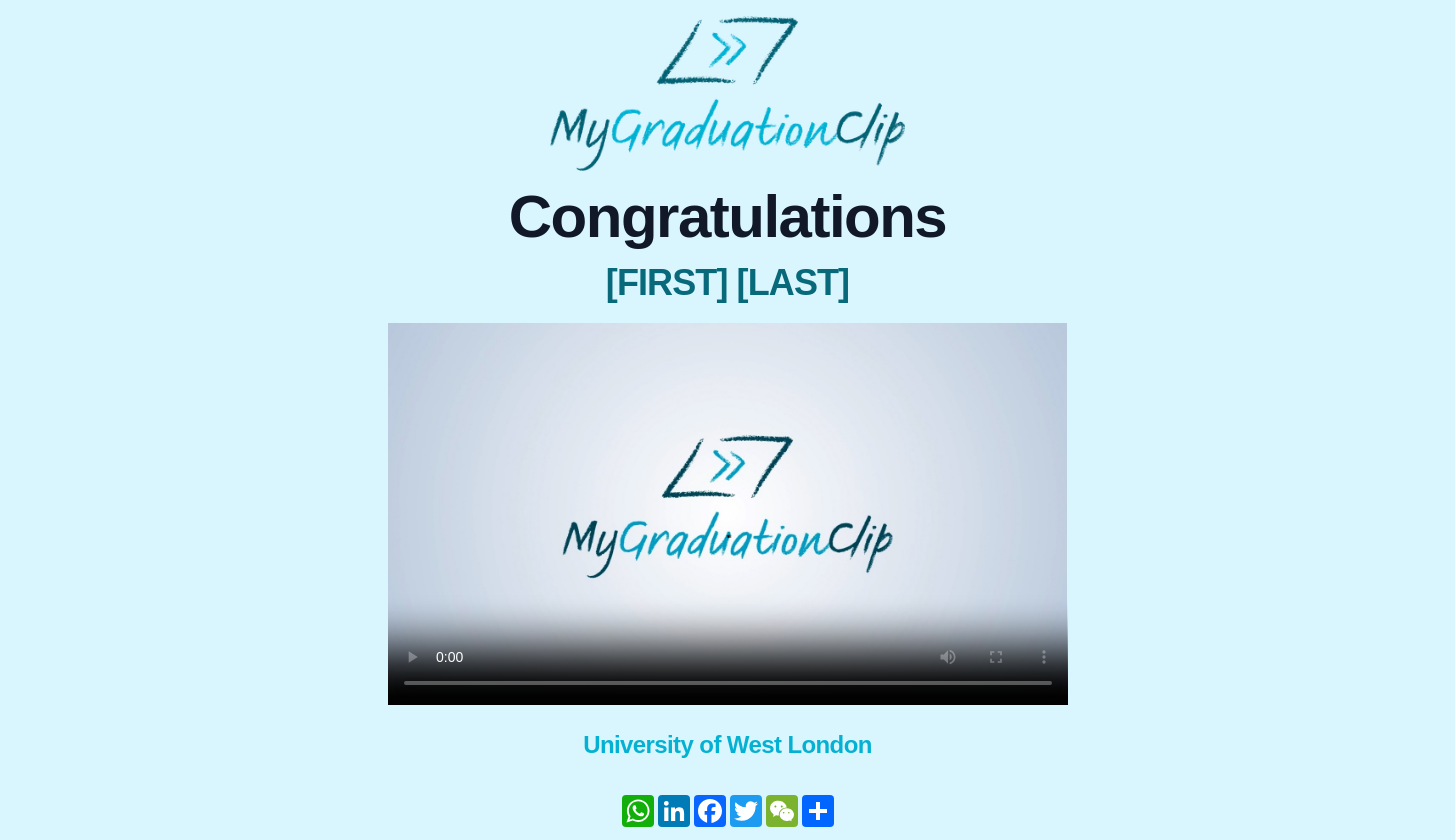 click at bounding box center (728, 514) 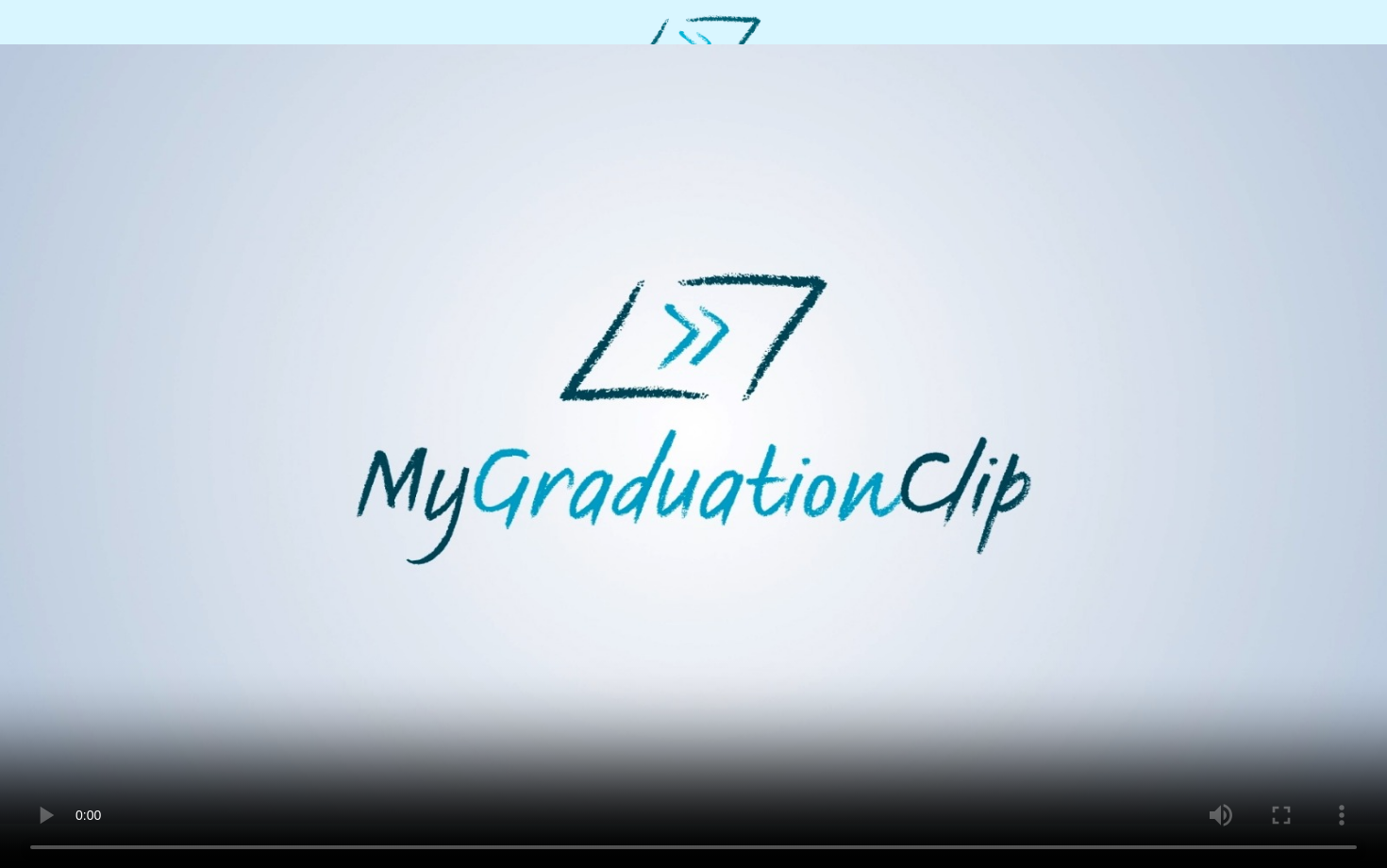 click at bounding box center [694, 434] 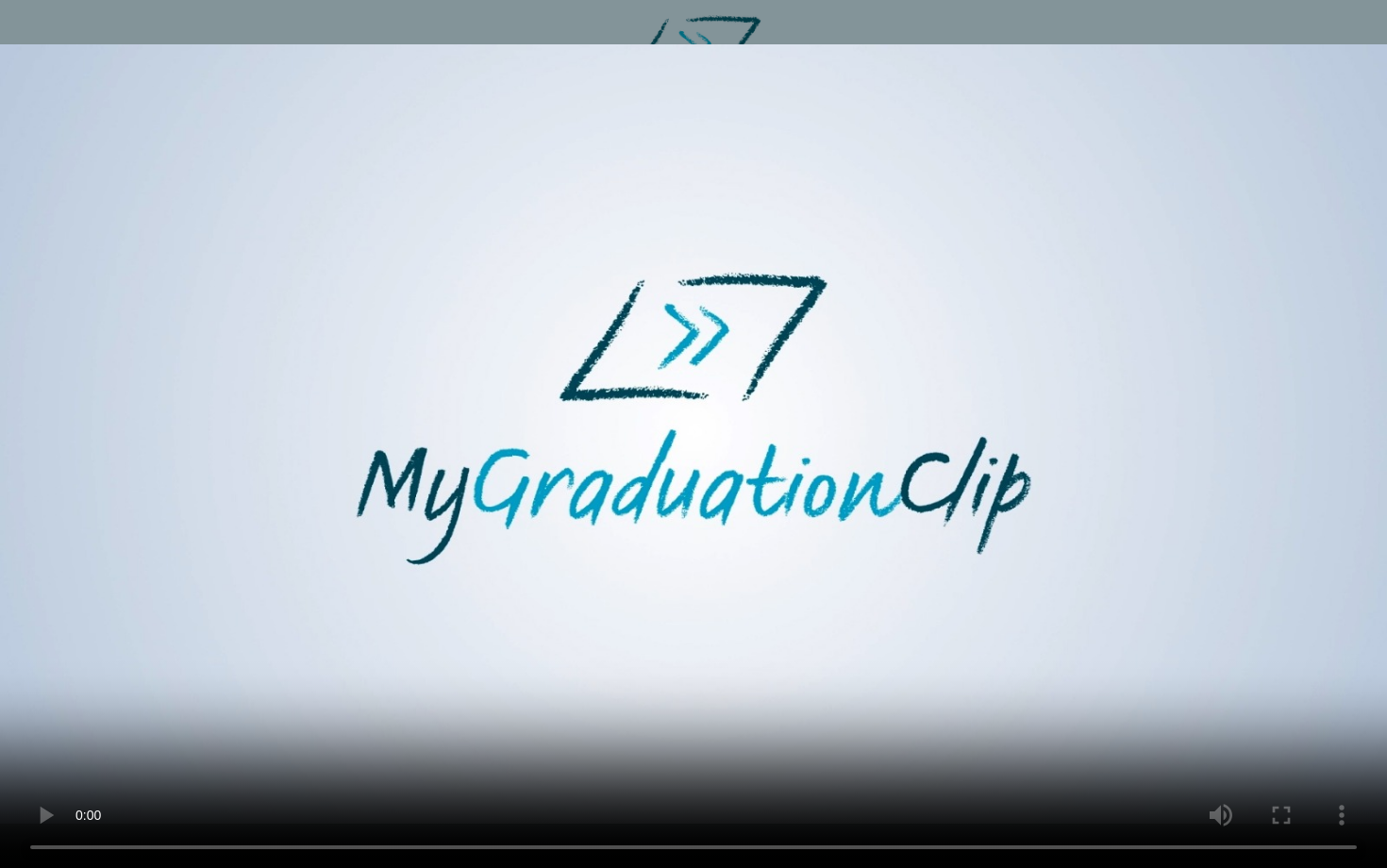 click at bounding box center [694, 434] 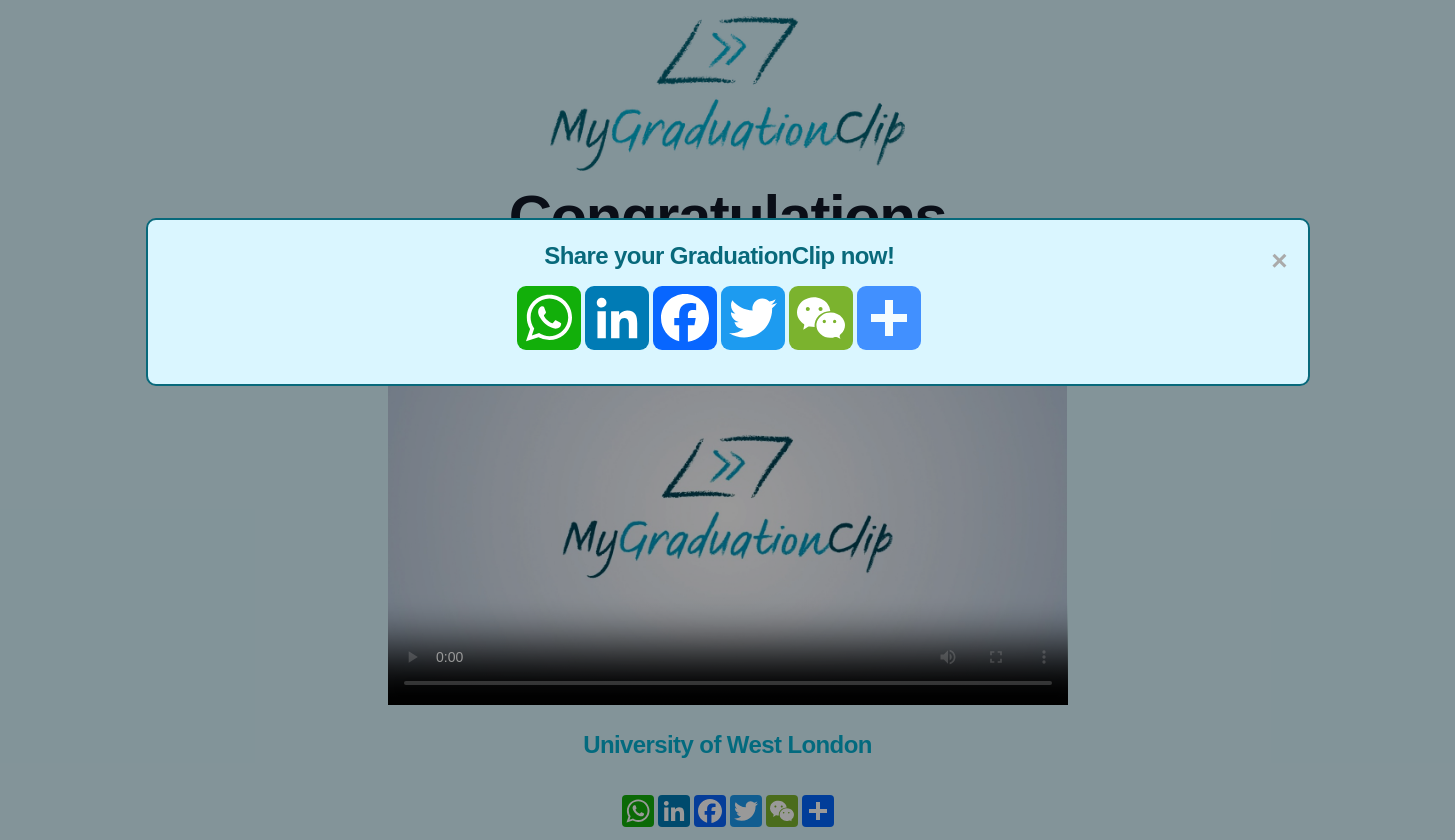 click on "Share" at bounding box center [889, 318] 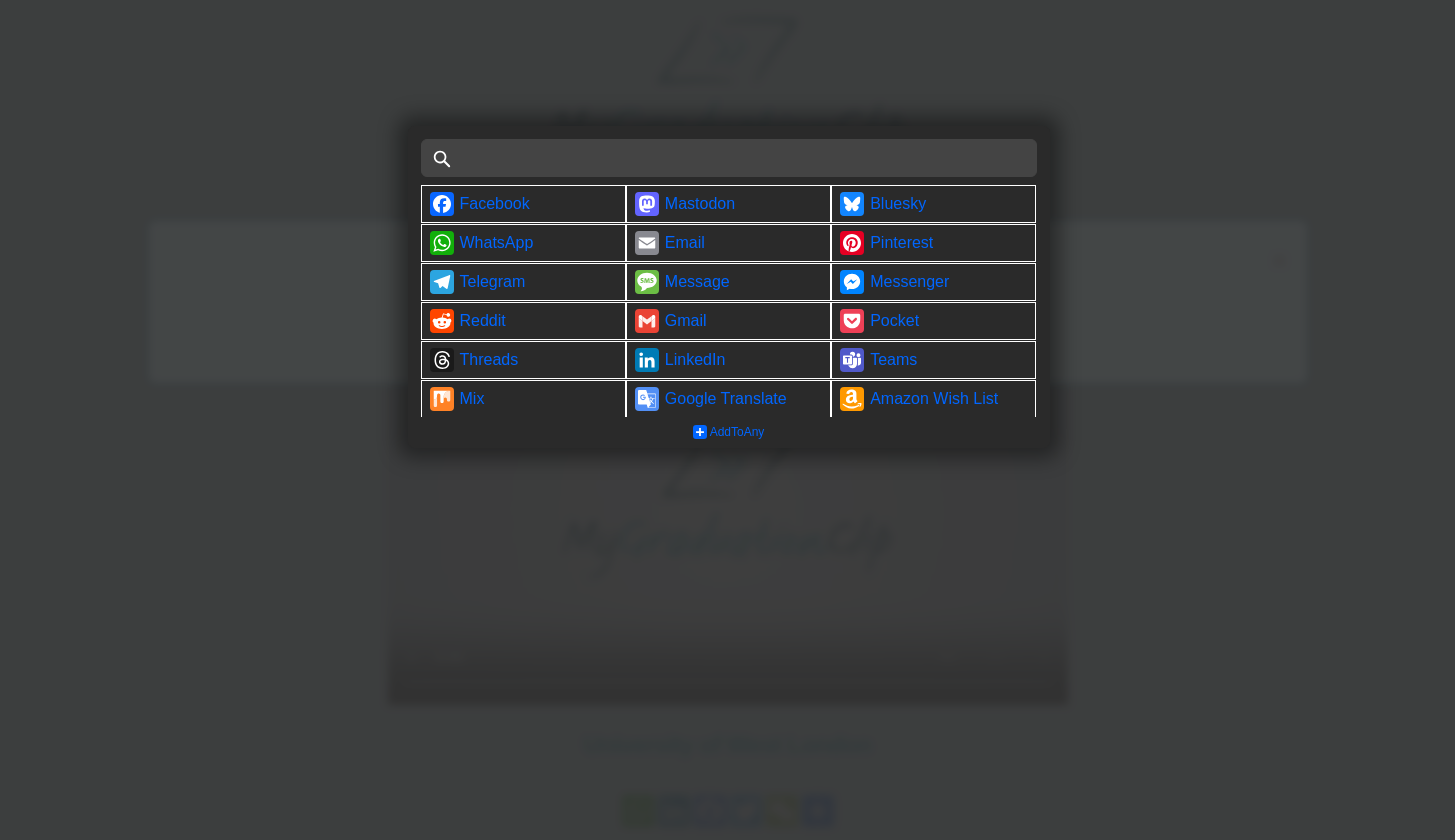 click at bounding box center (727, 420) 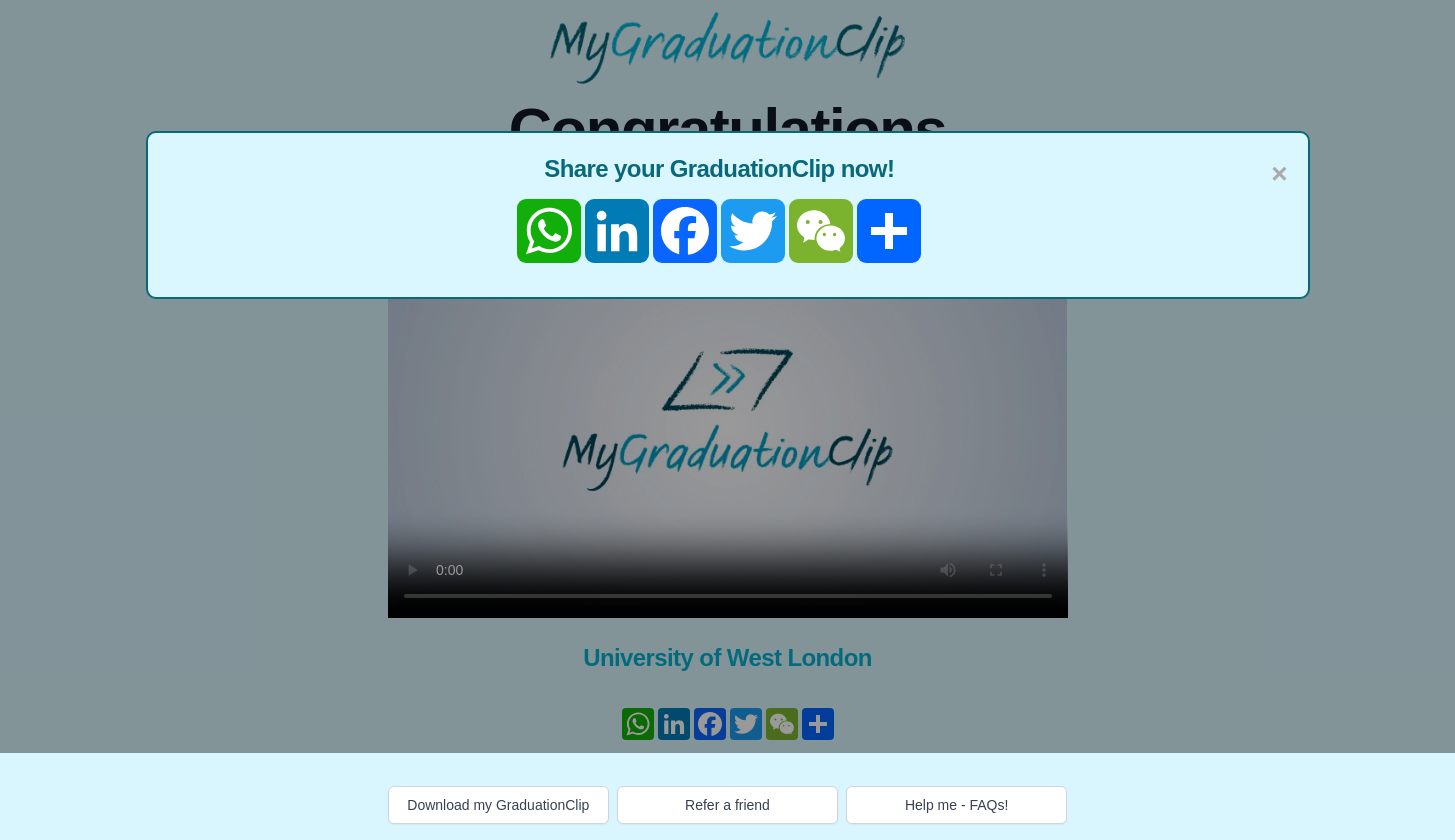 scroll, scrollTop: 107, scrollLeft: 0, axis: vertical 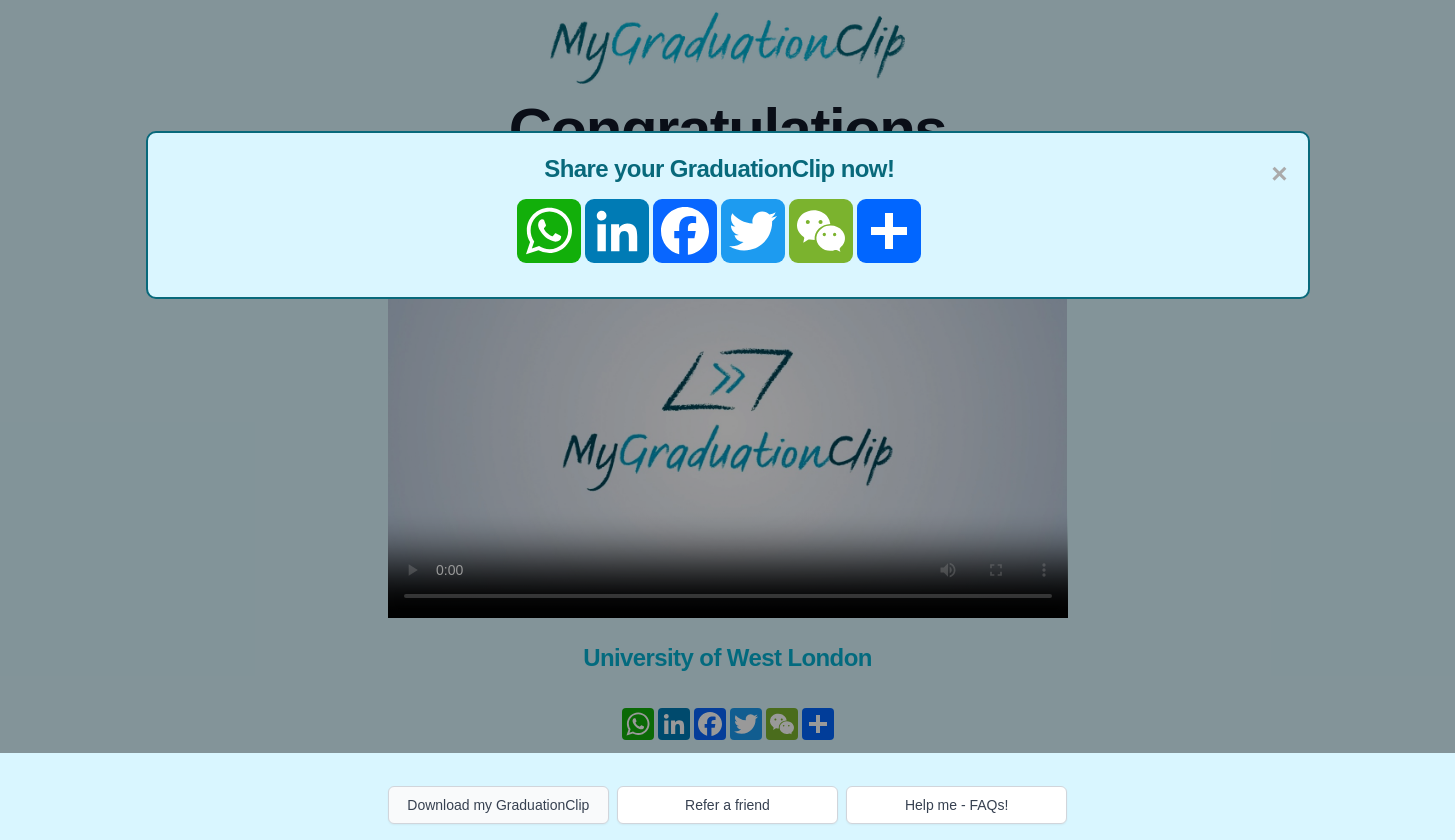 click on "Download my GraduationClip" at bounding box center (498, 805) 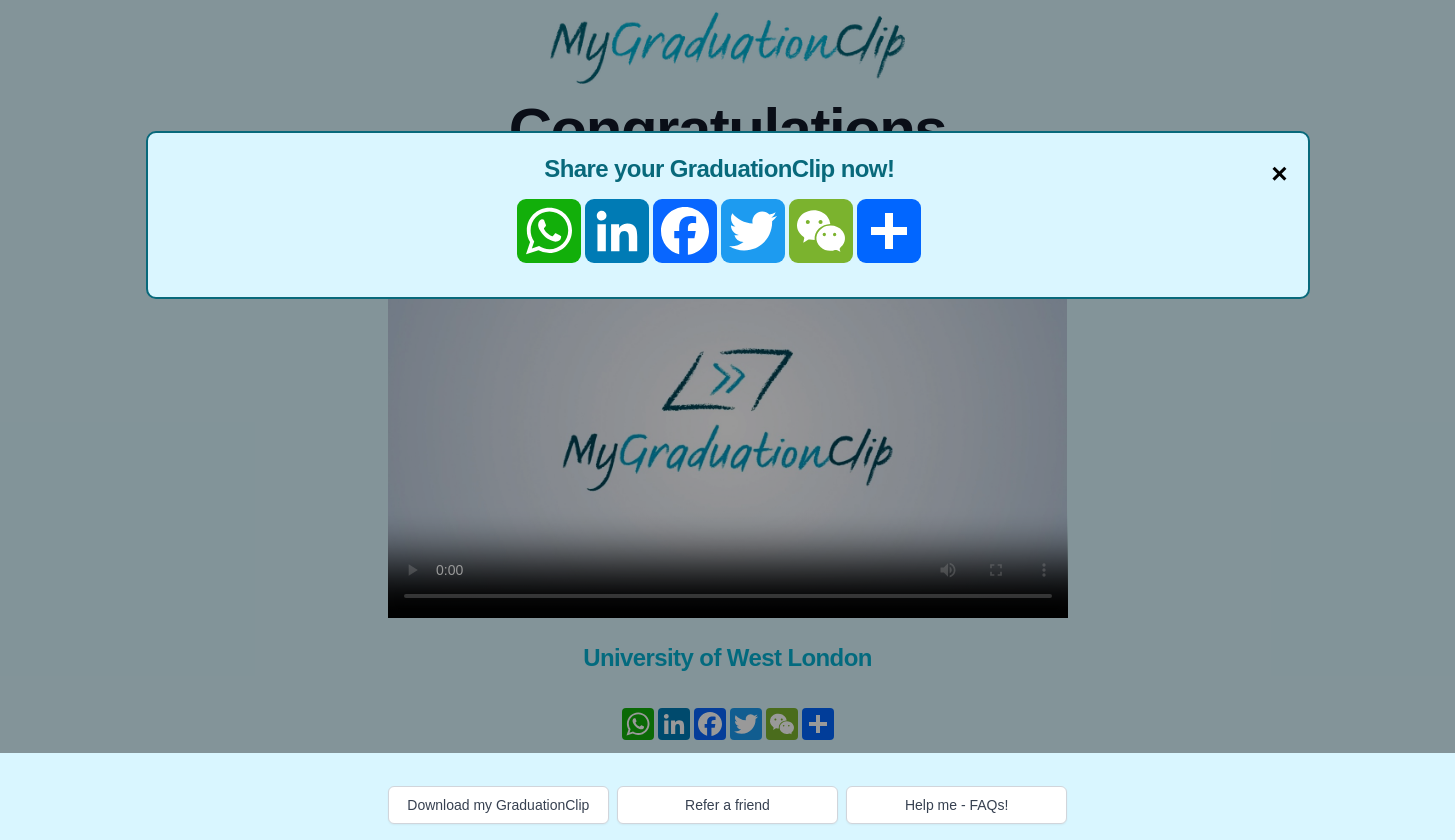 click on "×" at bounding box center [1279, 174] 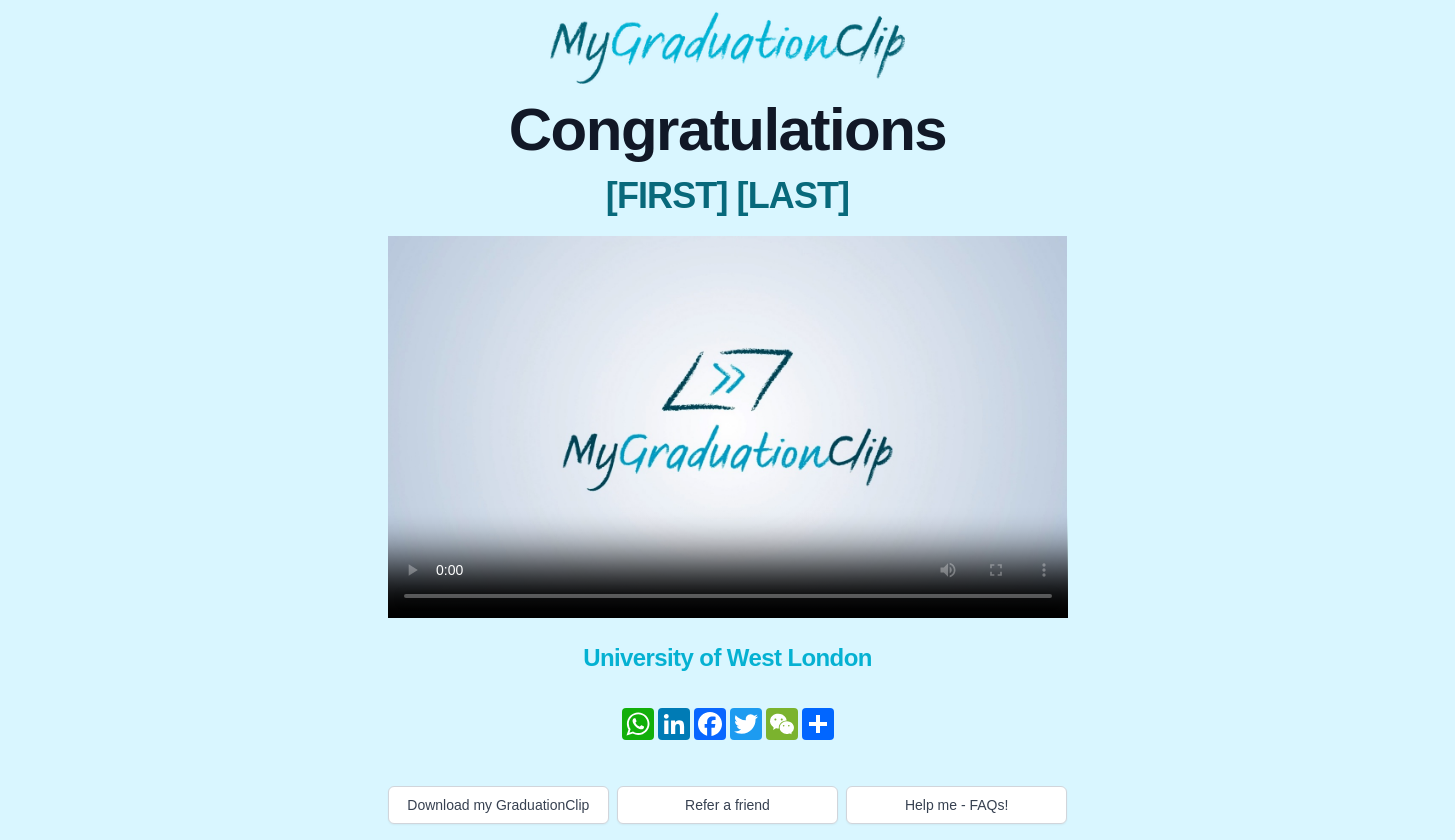 click at bounding box center (728, 427) 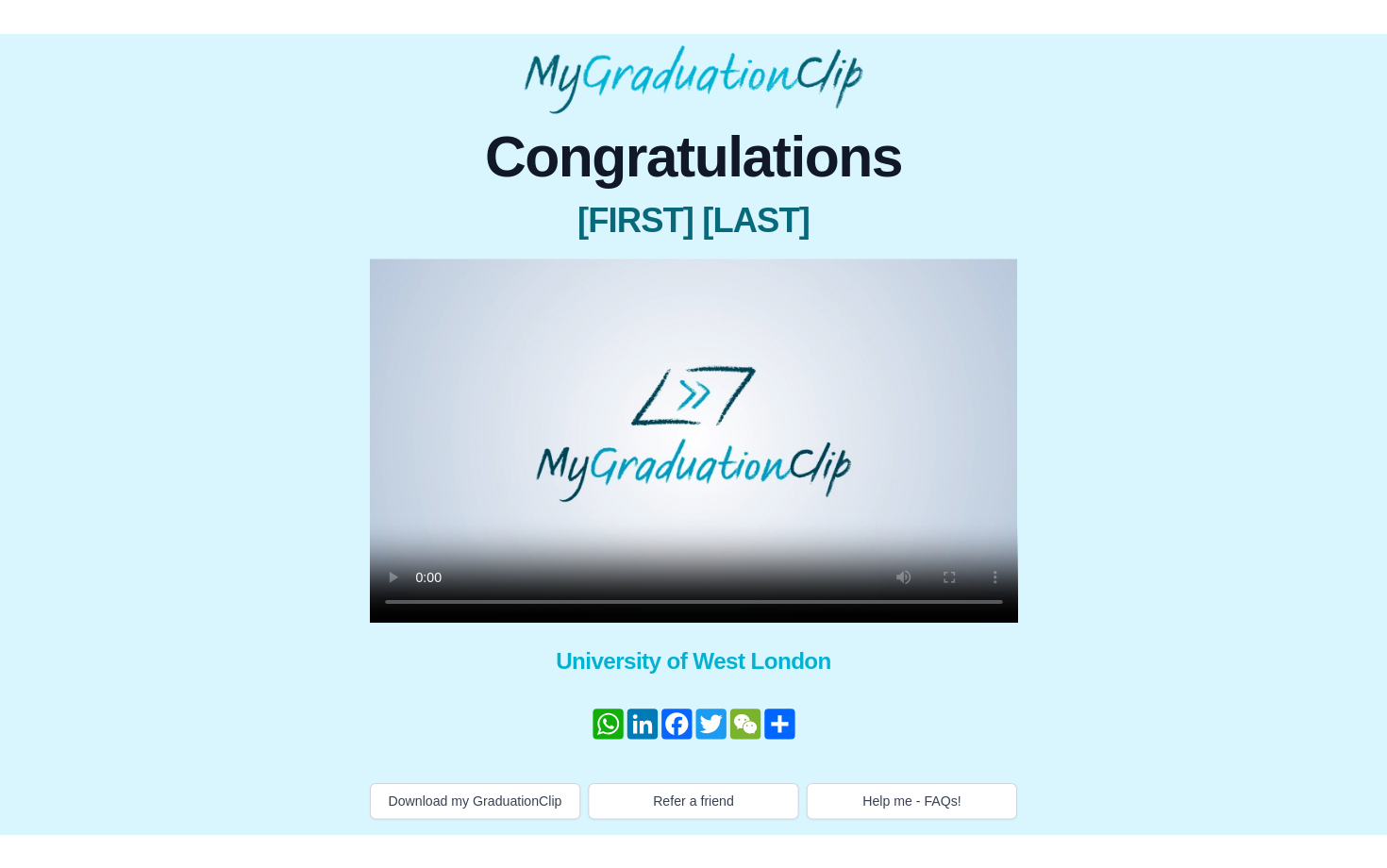 scroll, scrollTop: 0, scrollLeft: 0, axis: both 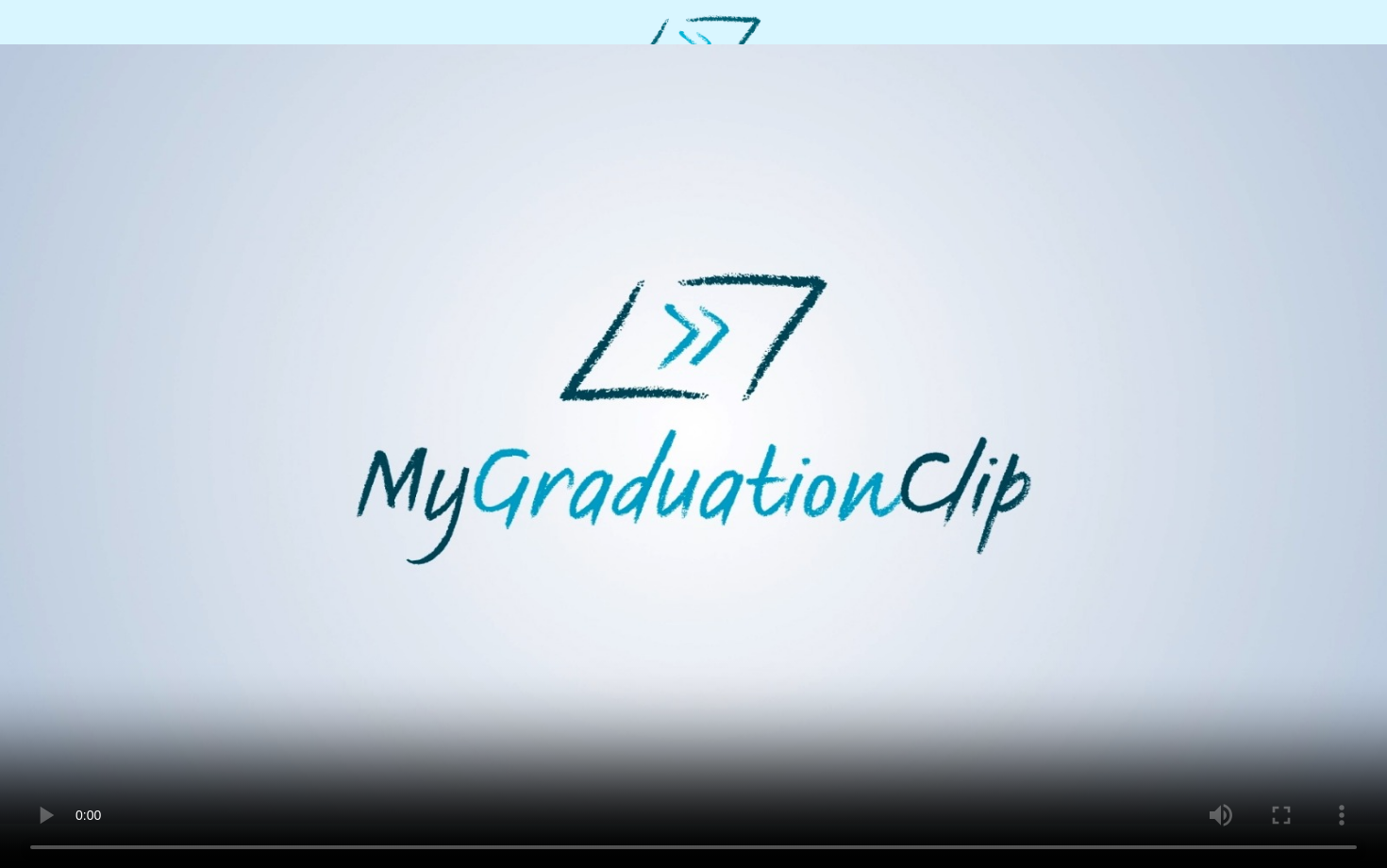 click at bounding box center [694, 434] 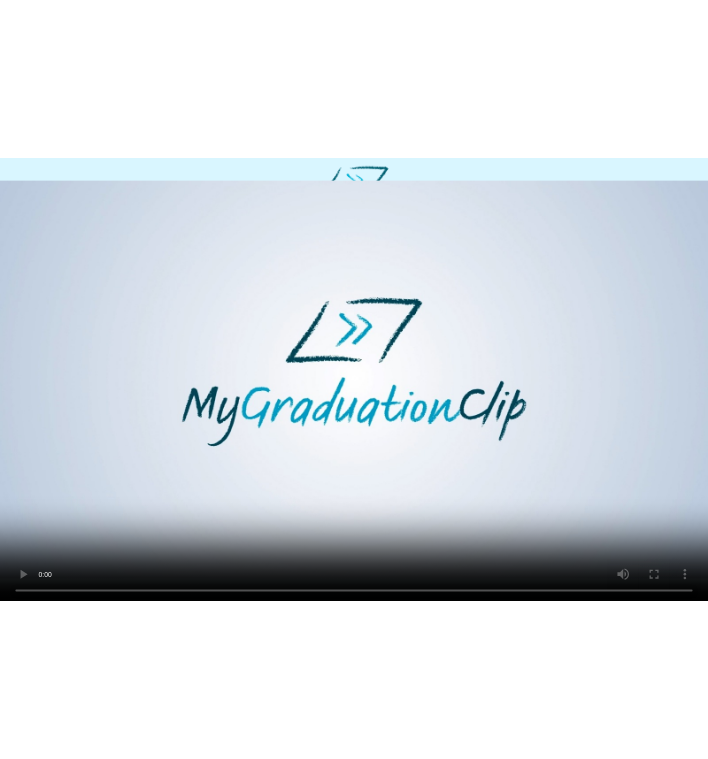 scroll, scrollTop: 27, scrollLeft: 0, axis: vertical 